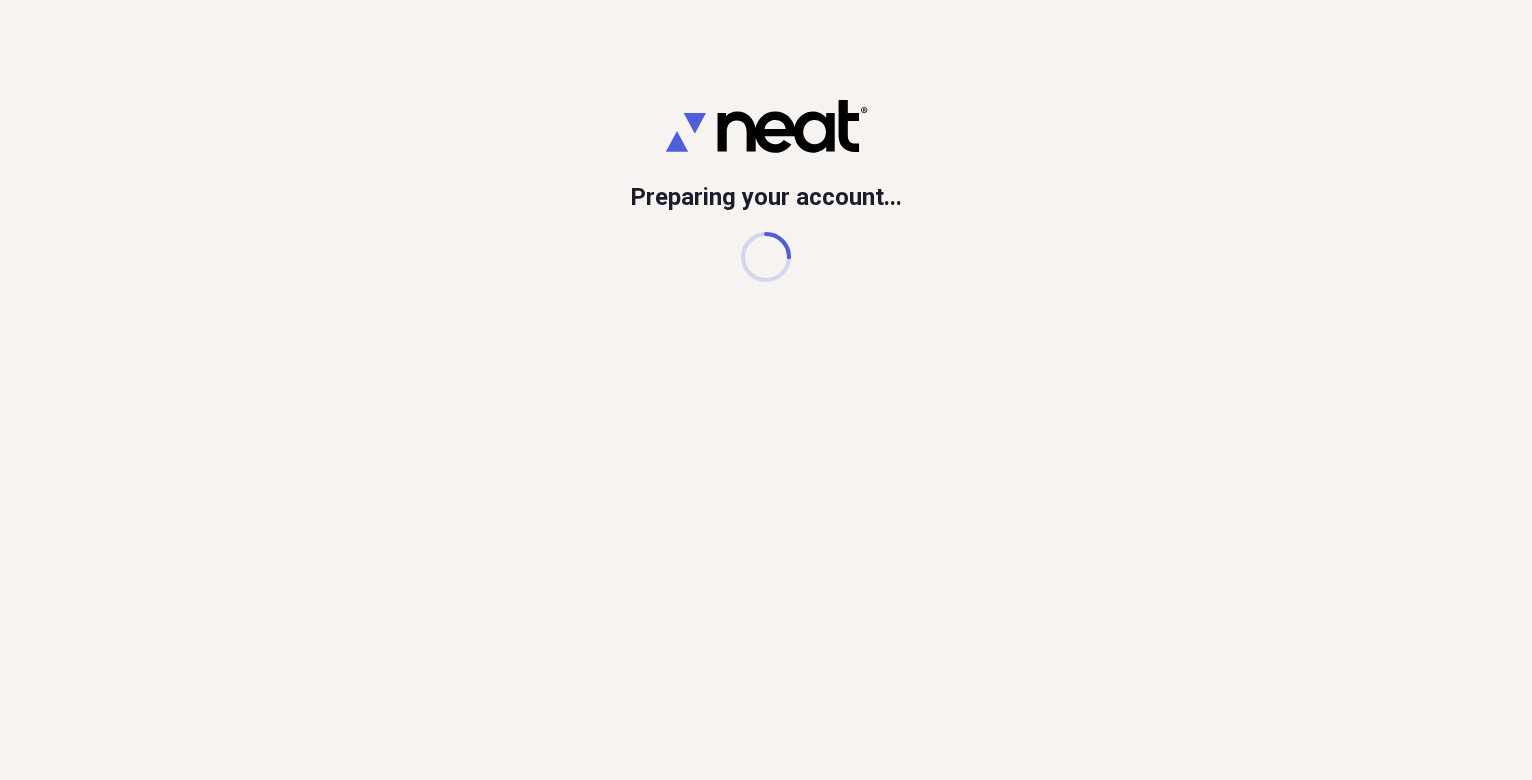 scroll, scrollTop: 0, scrollLeft: 0, axis: both 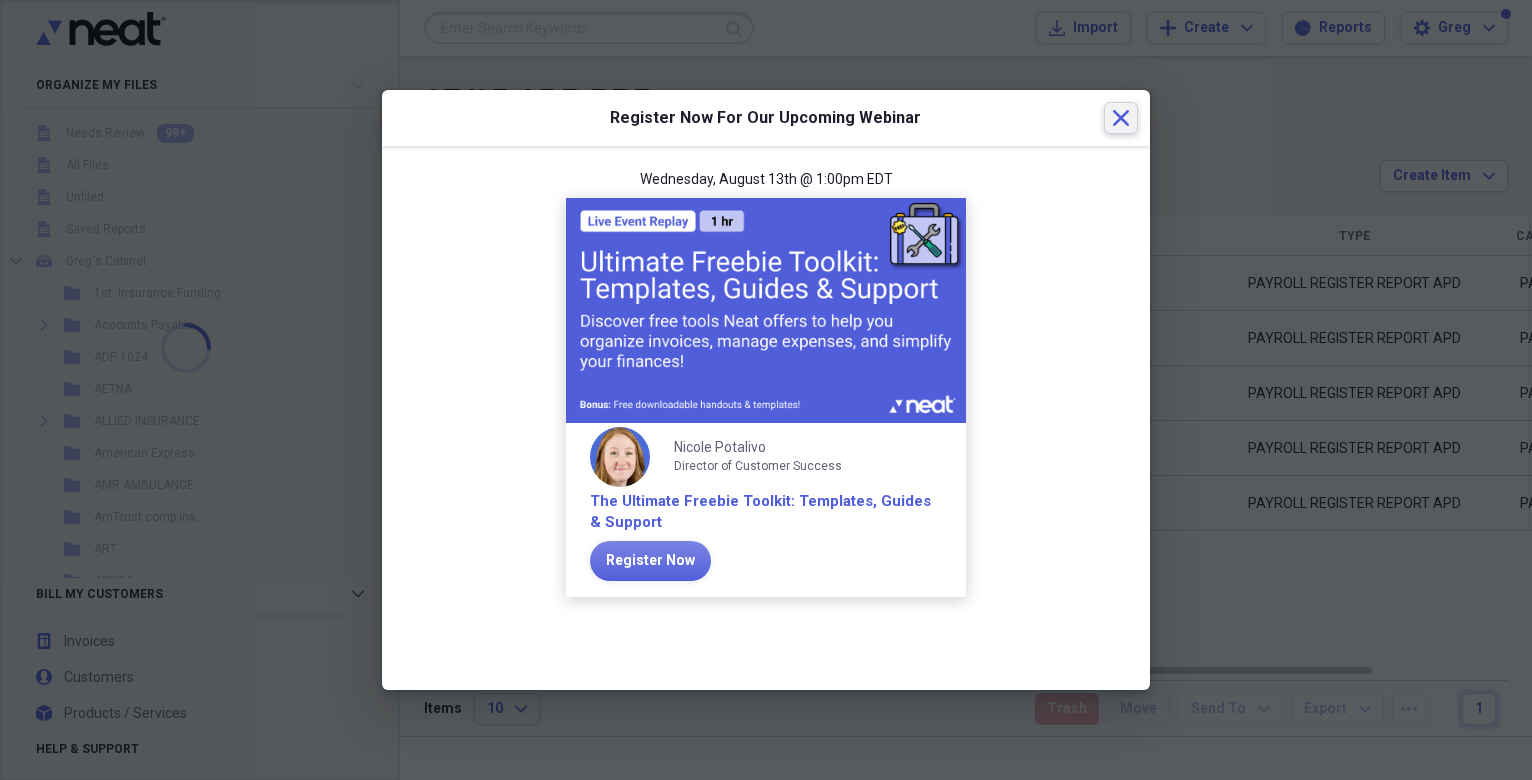 click 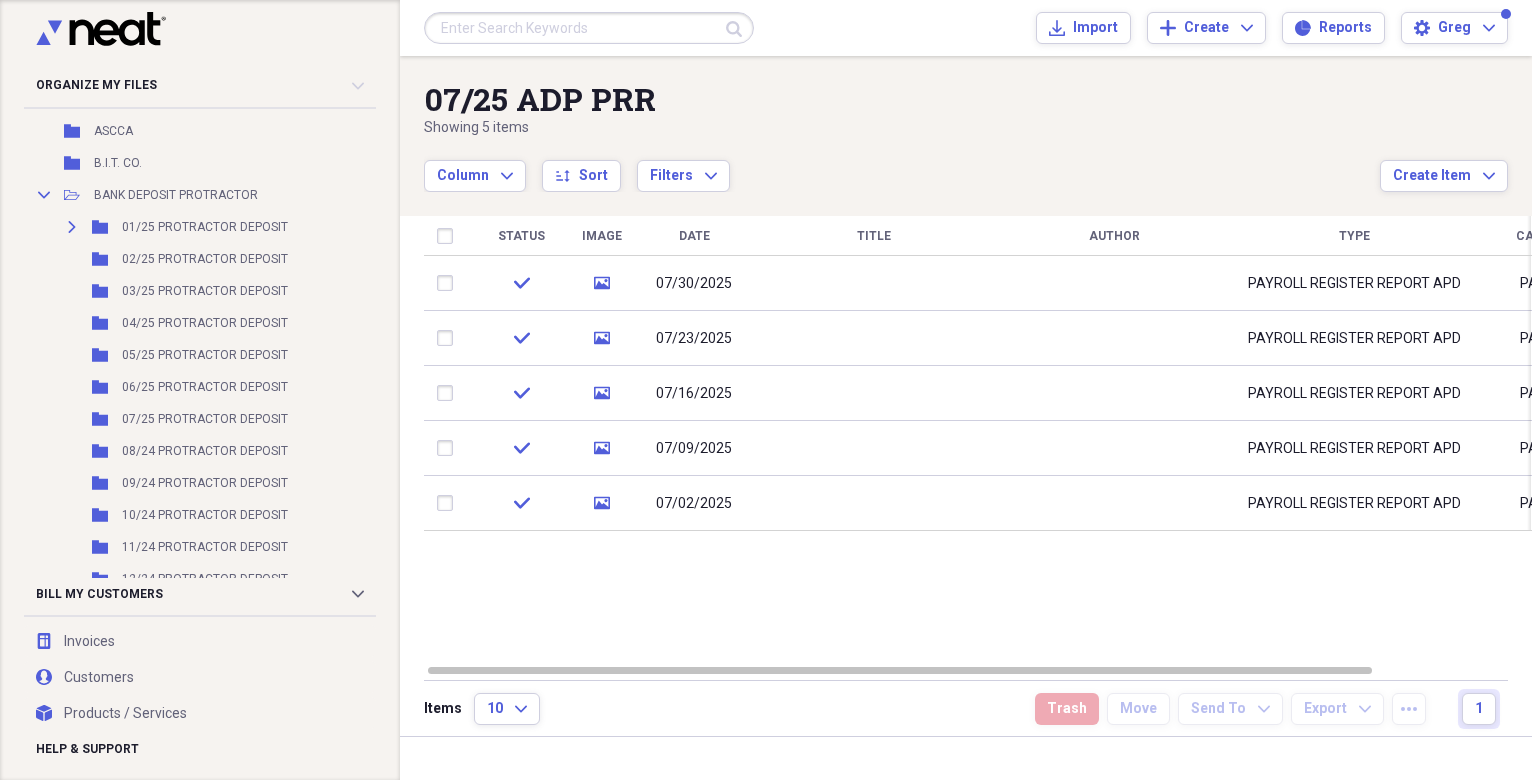 scroll, scrollTop: 480, scrollLeft: 0, axis: vertical 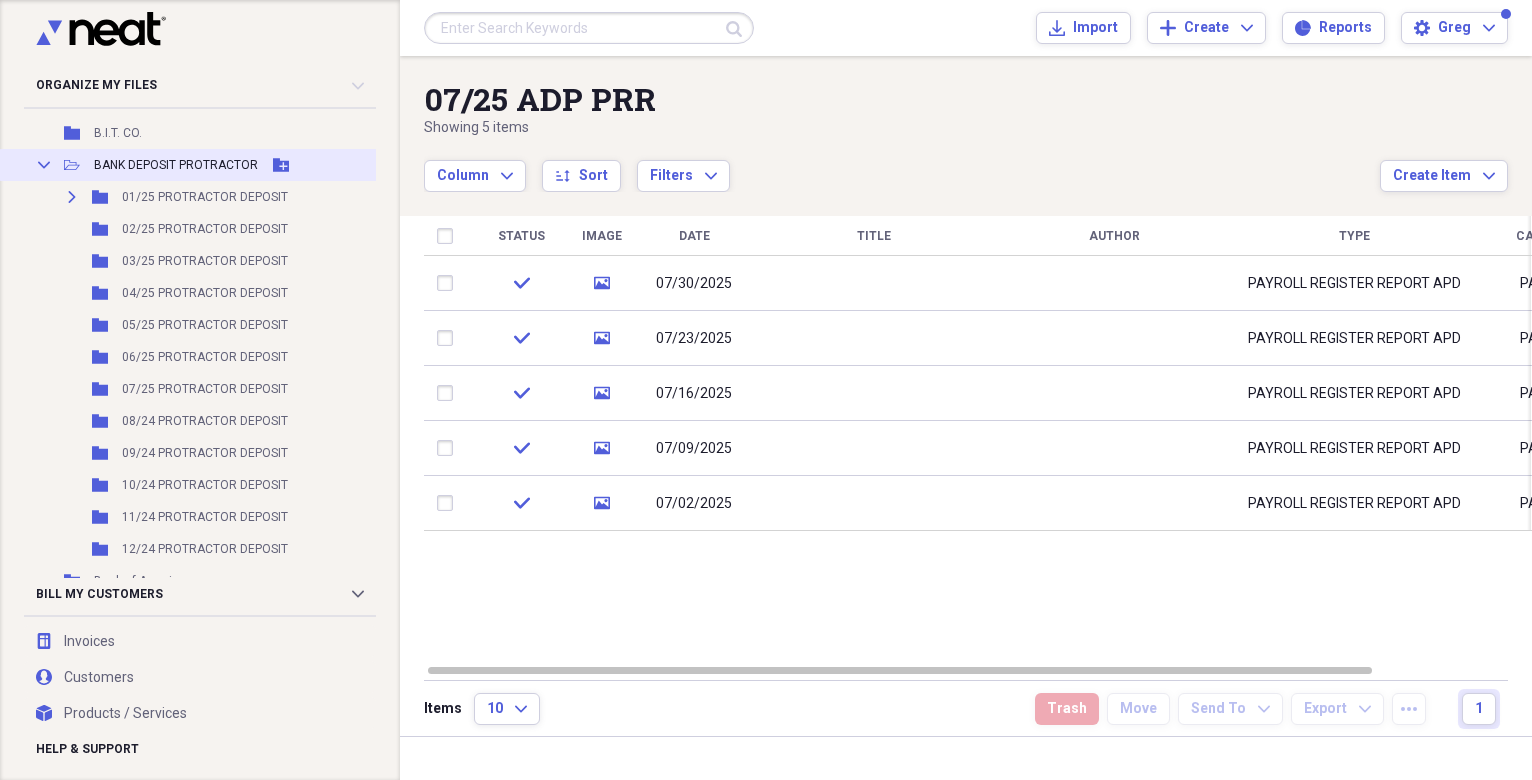 click 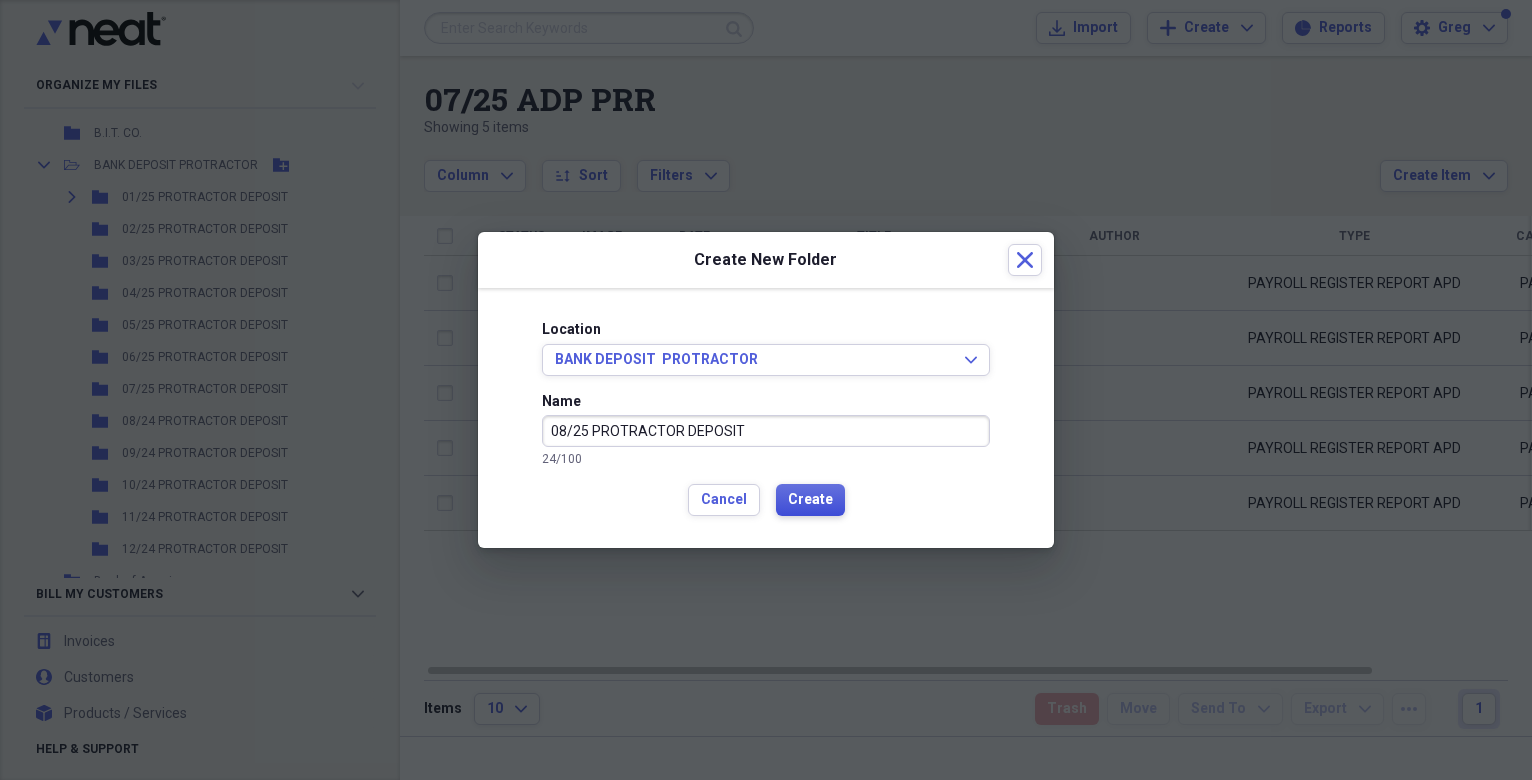 type on "08/25 PROTRACTOR DEPOSIT" 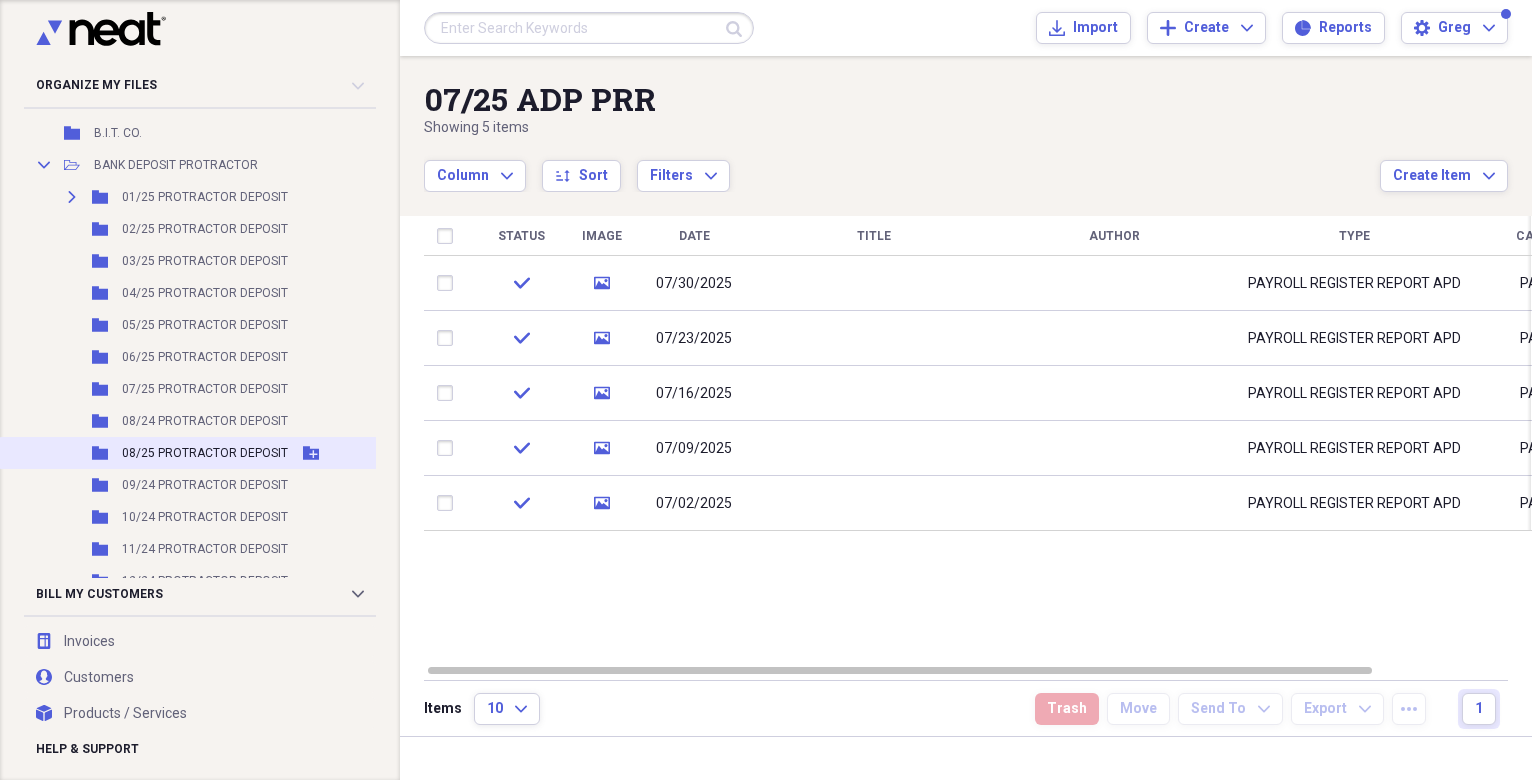 click on "08/25 PROTRACTOR DEPOSIT" at bounding box center (205, 453) 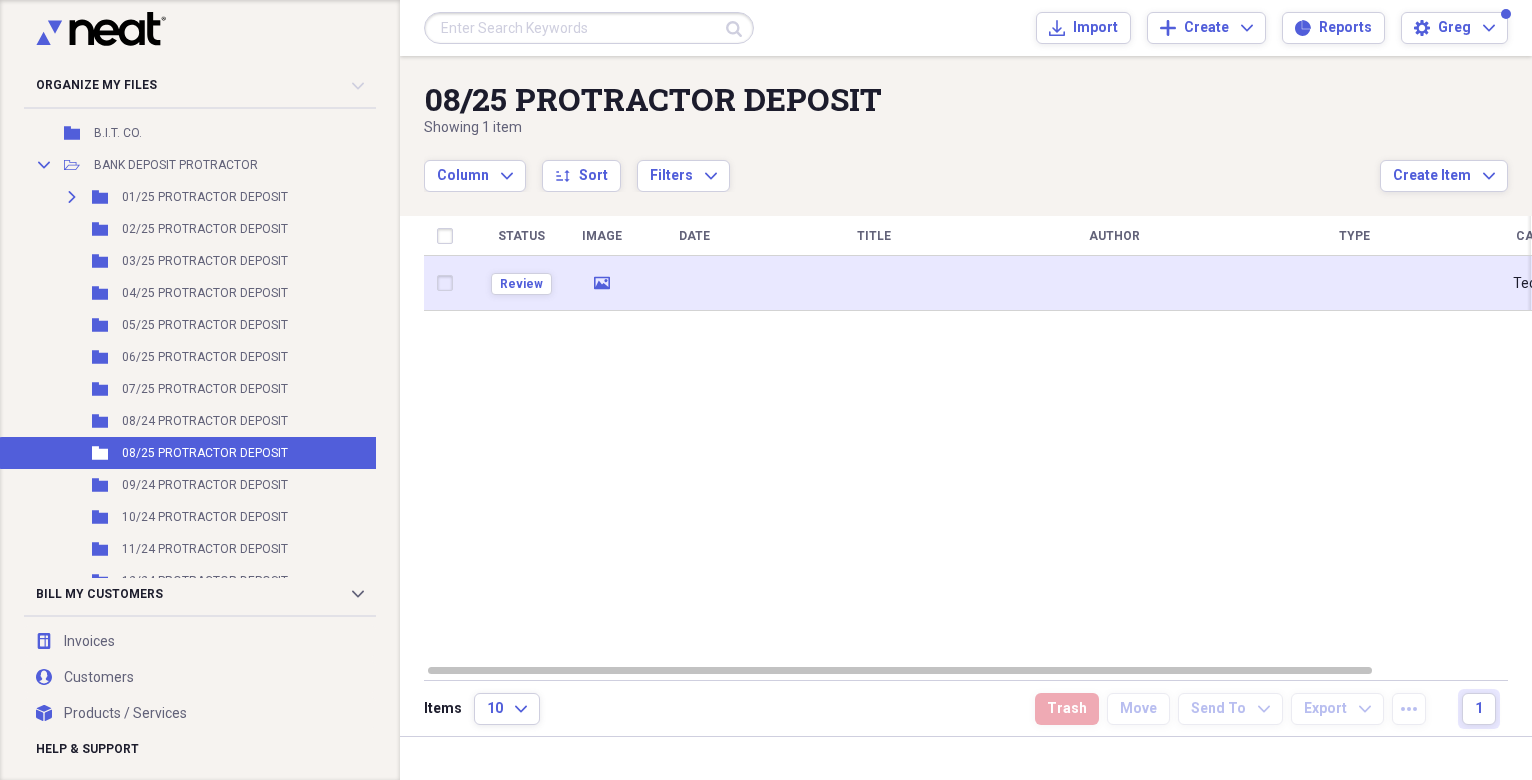 click on "Review" at bounding box center [521, 283] 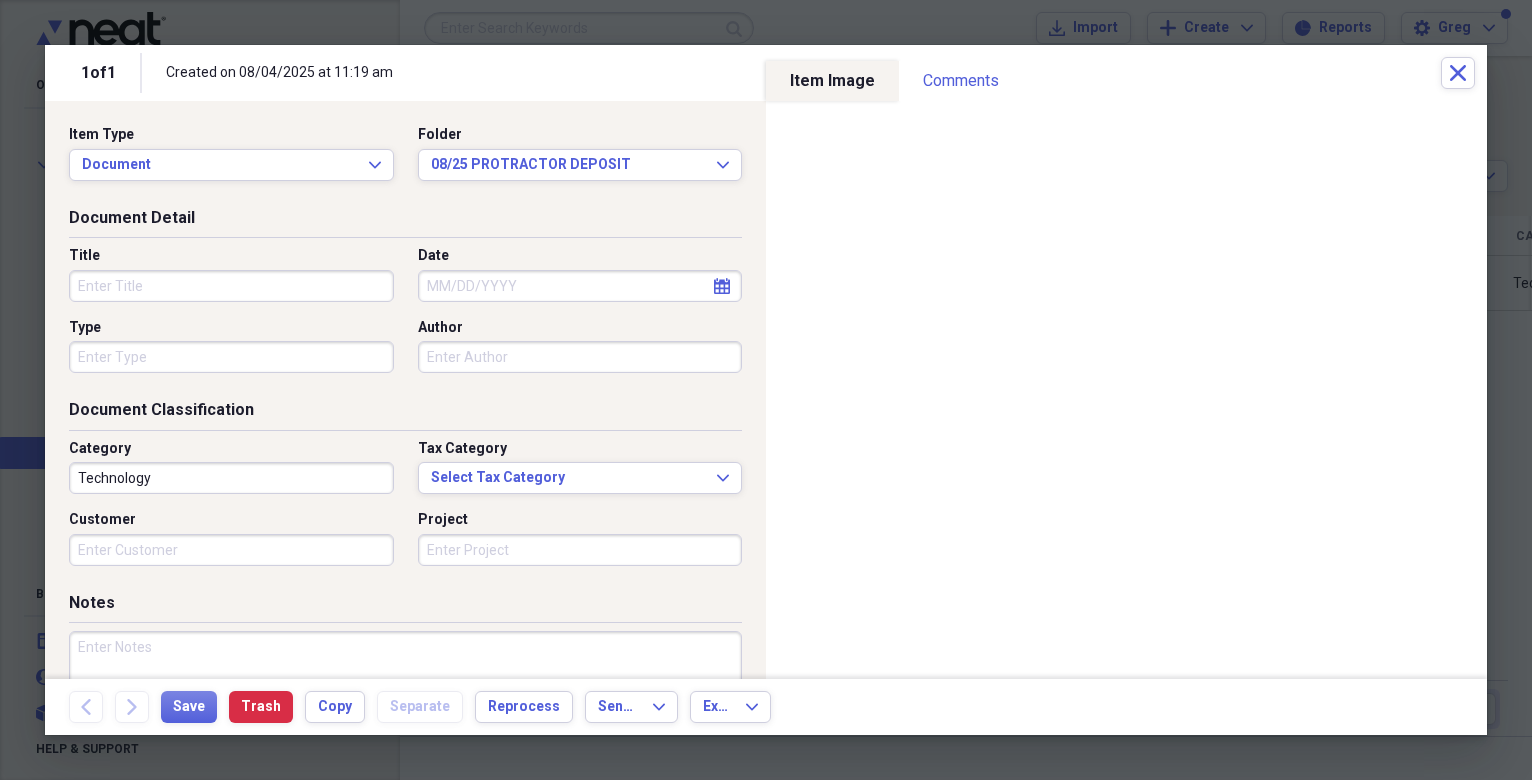 select on "7" 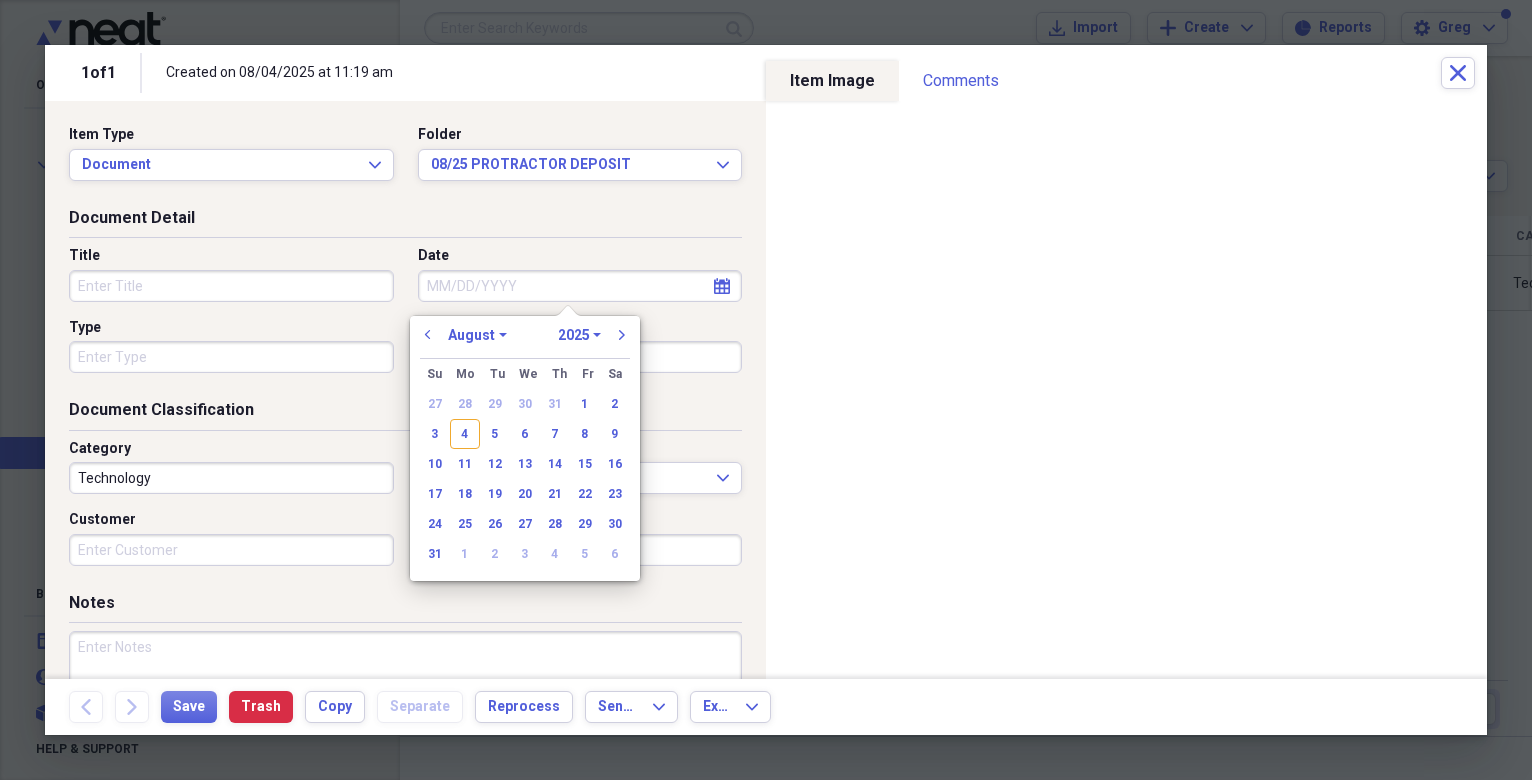 click on "Date" at bounding box center (580, 286) 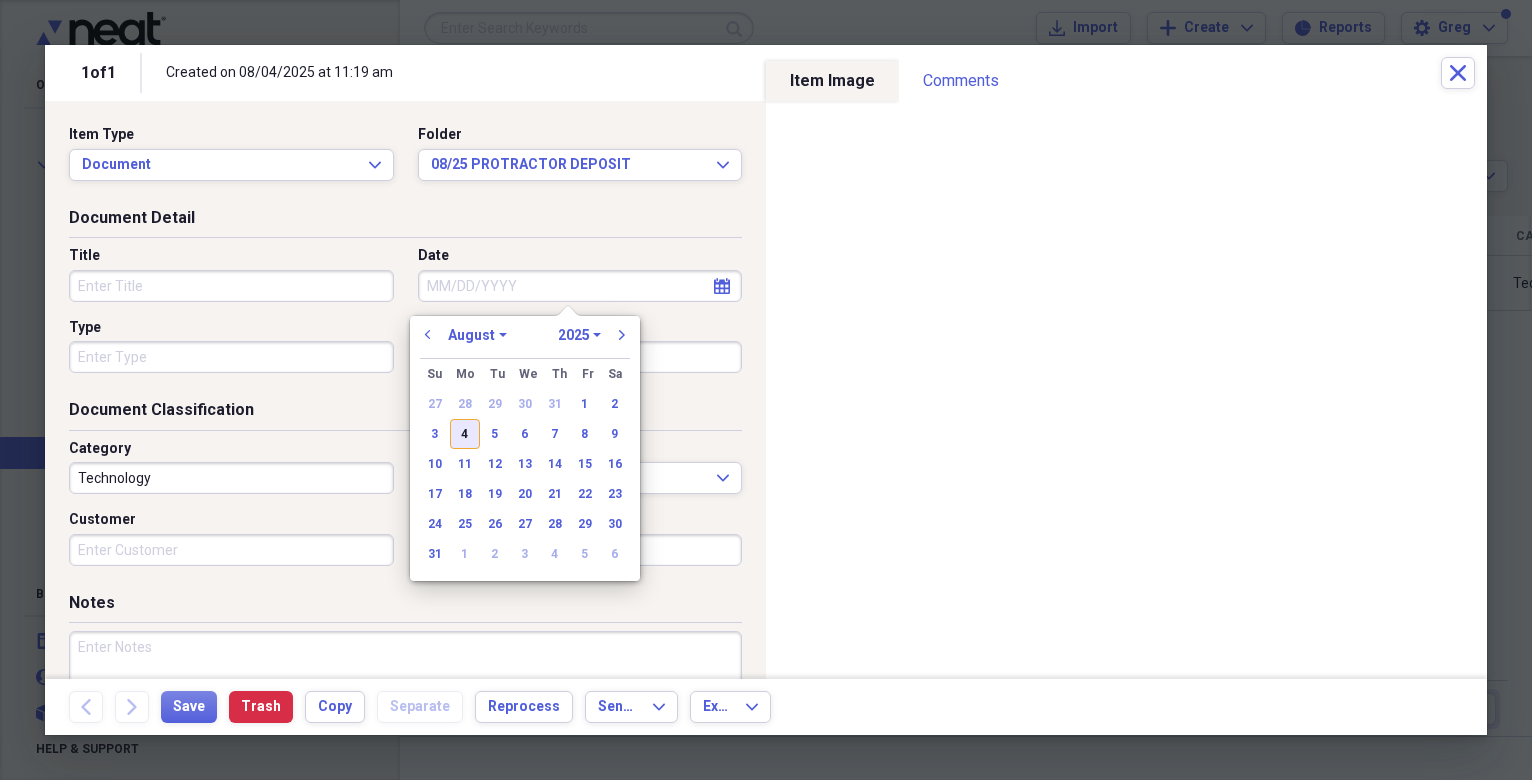 click on "4" at bounding box center [465, 434] 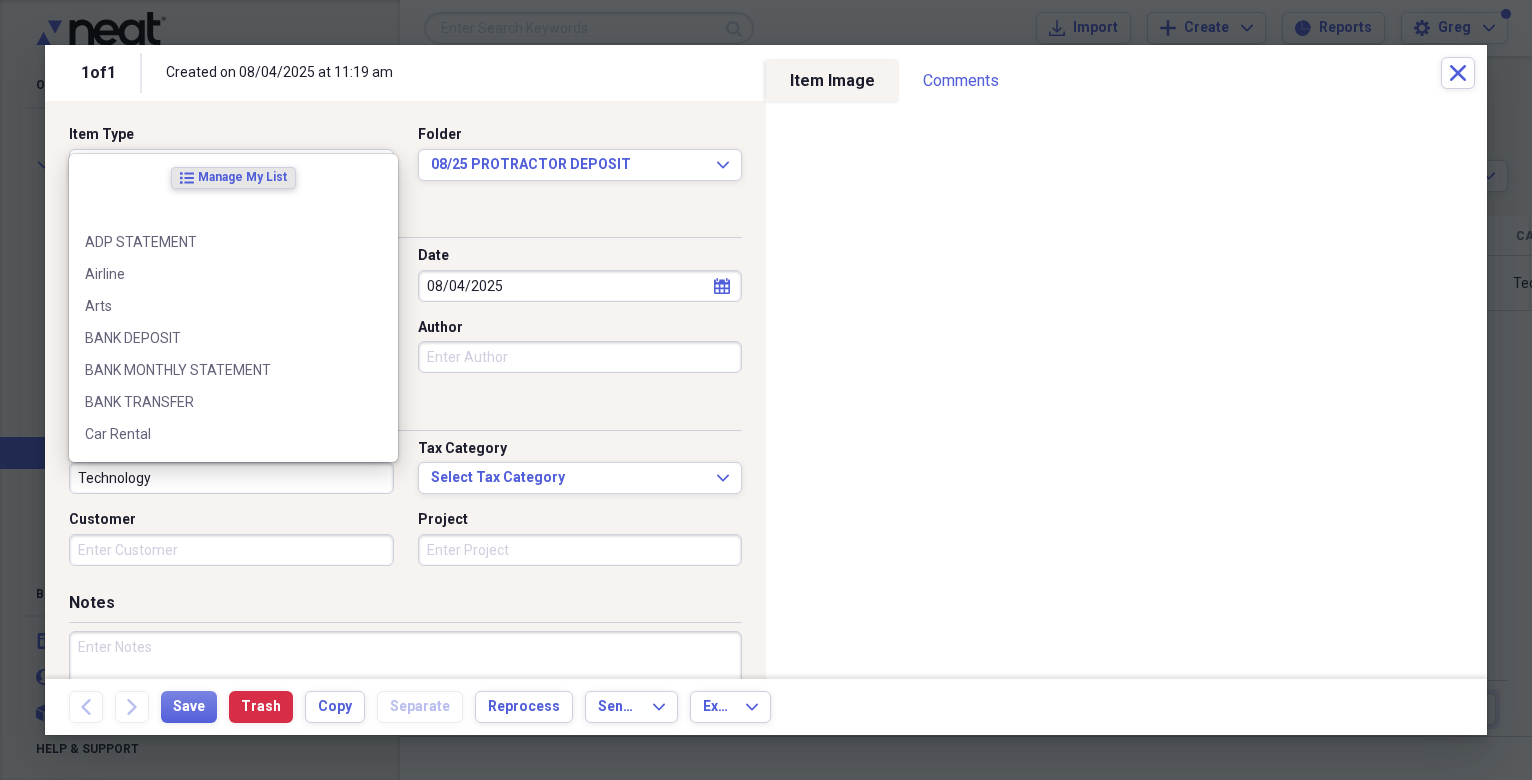 click on "Technology" at bounding box center (231, 478) 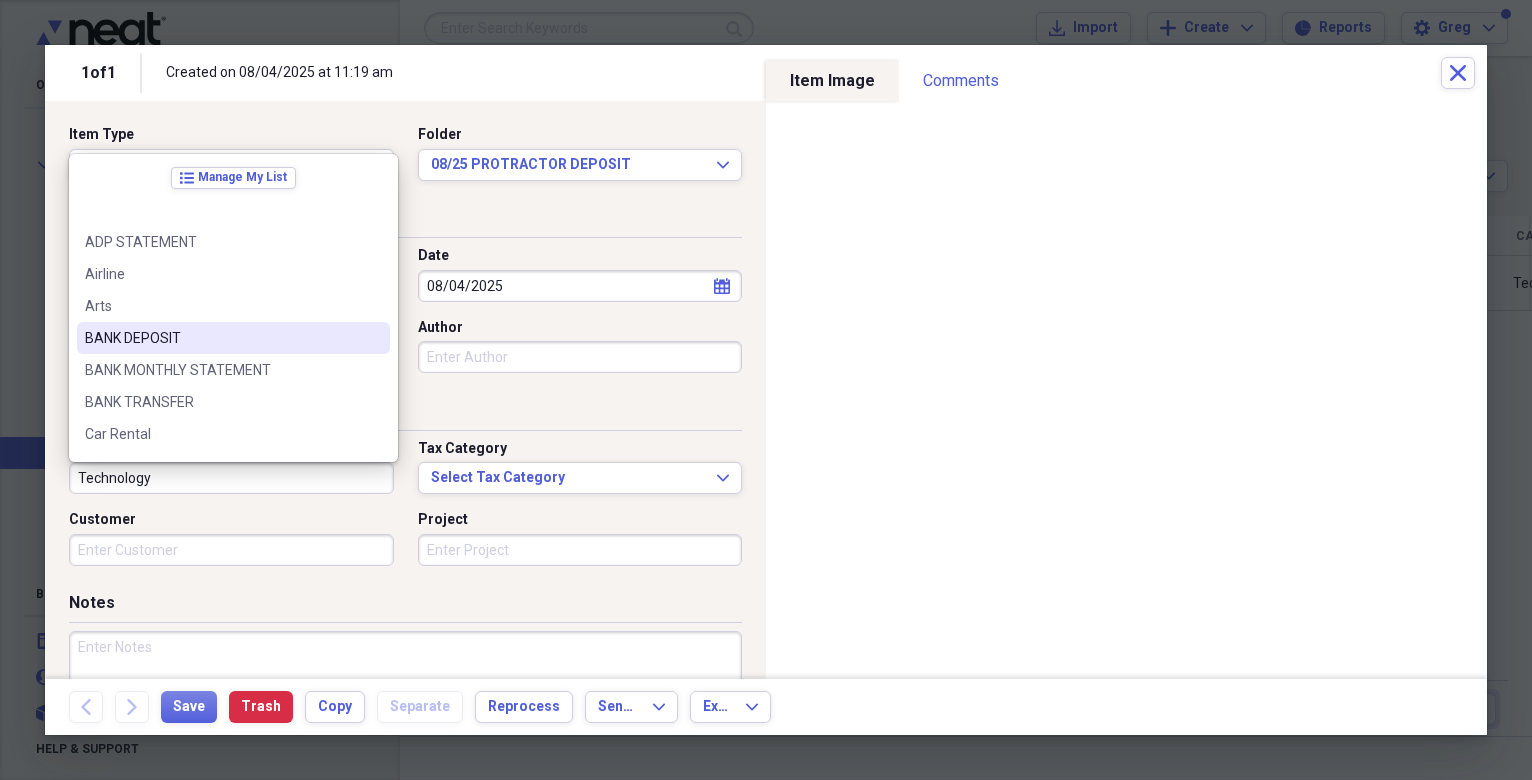 click on "BANK DEPOSIT" at bounding box center [221, 338] 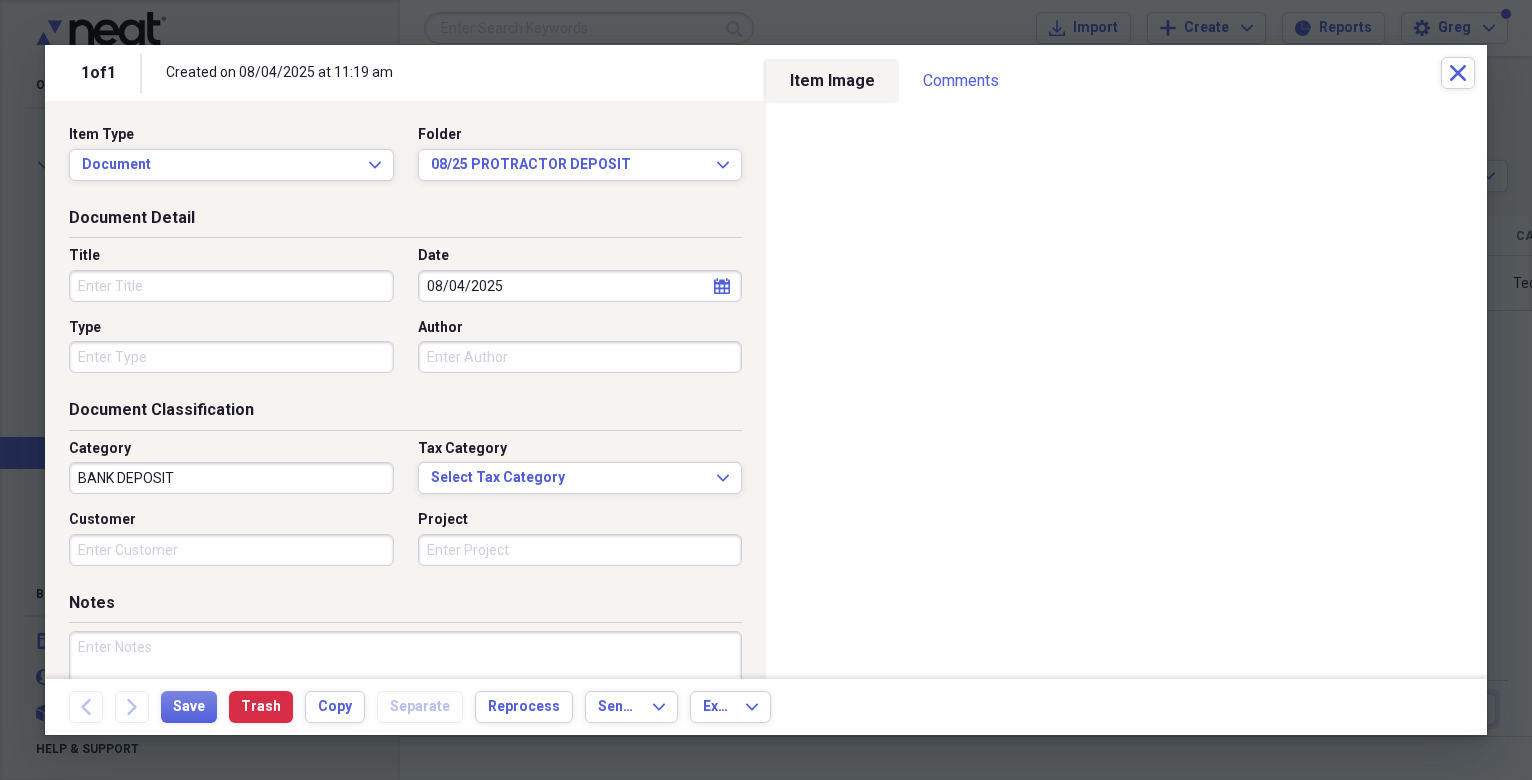click on "Type" at bounding box center (231, 357) 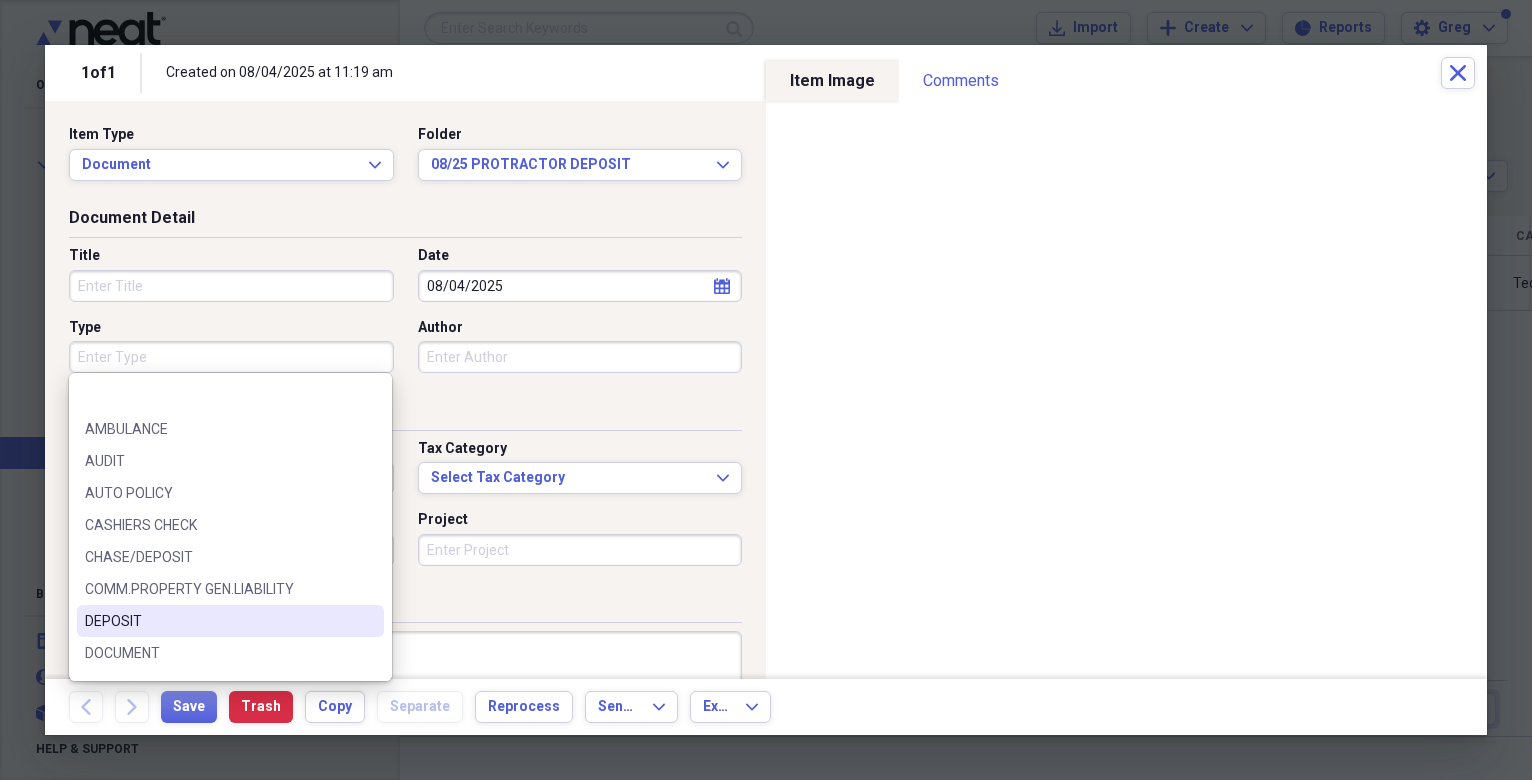 click on "DEPOSIT" at bounding box center (218, 621) 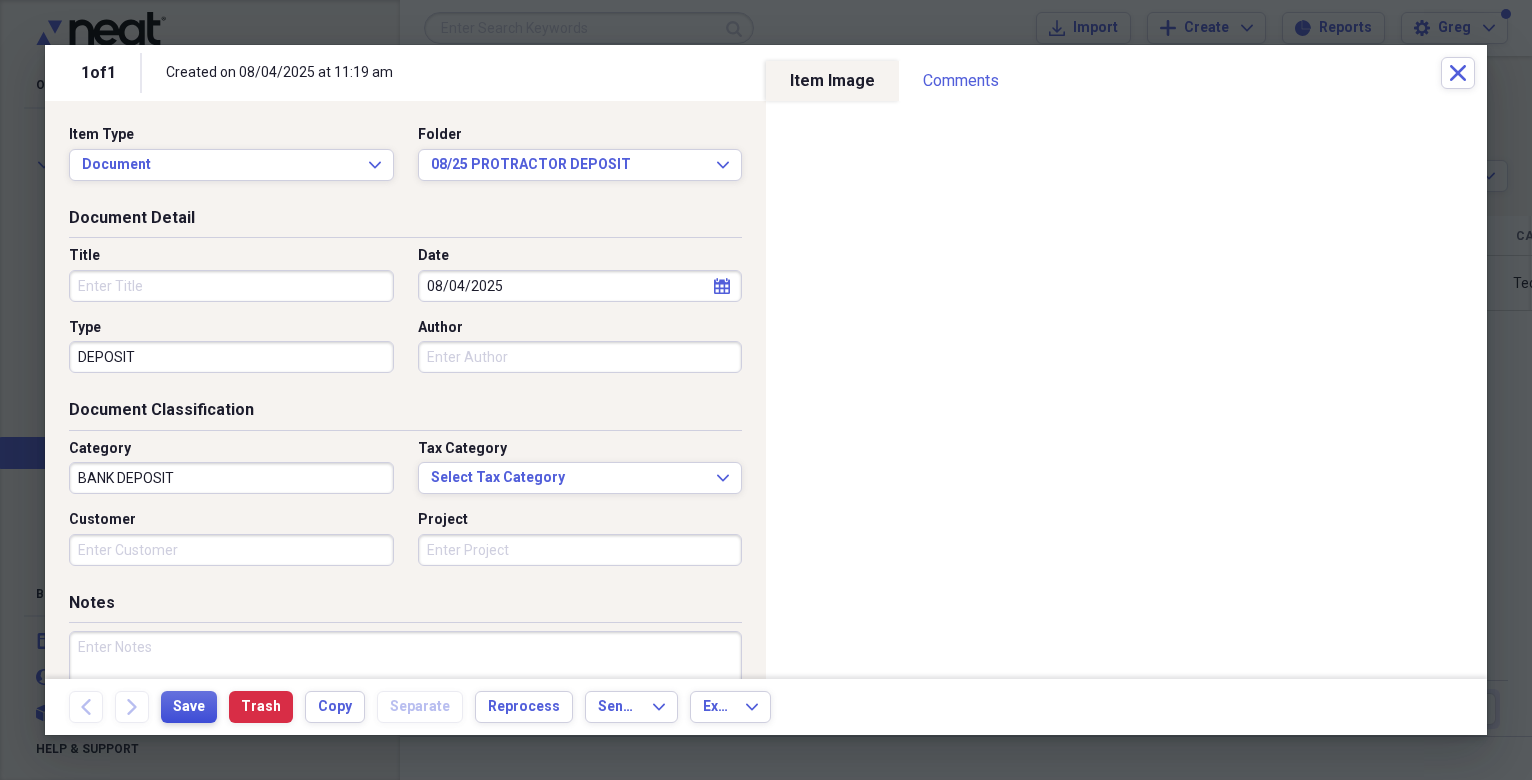click on "Save" at bounding box center (189, 707) 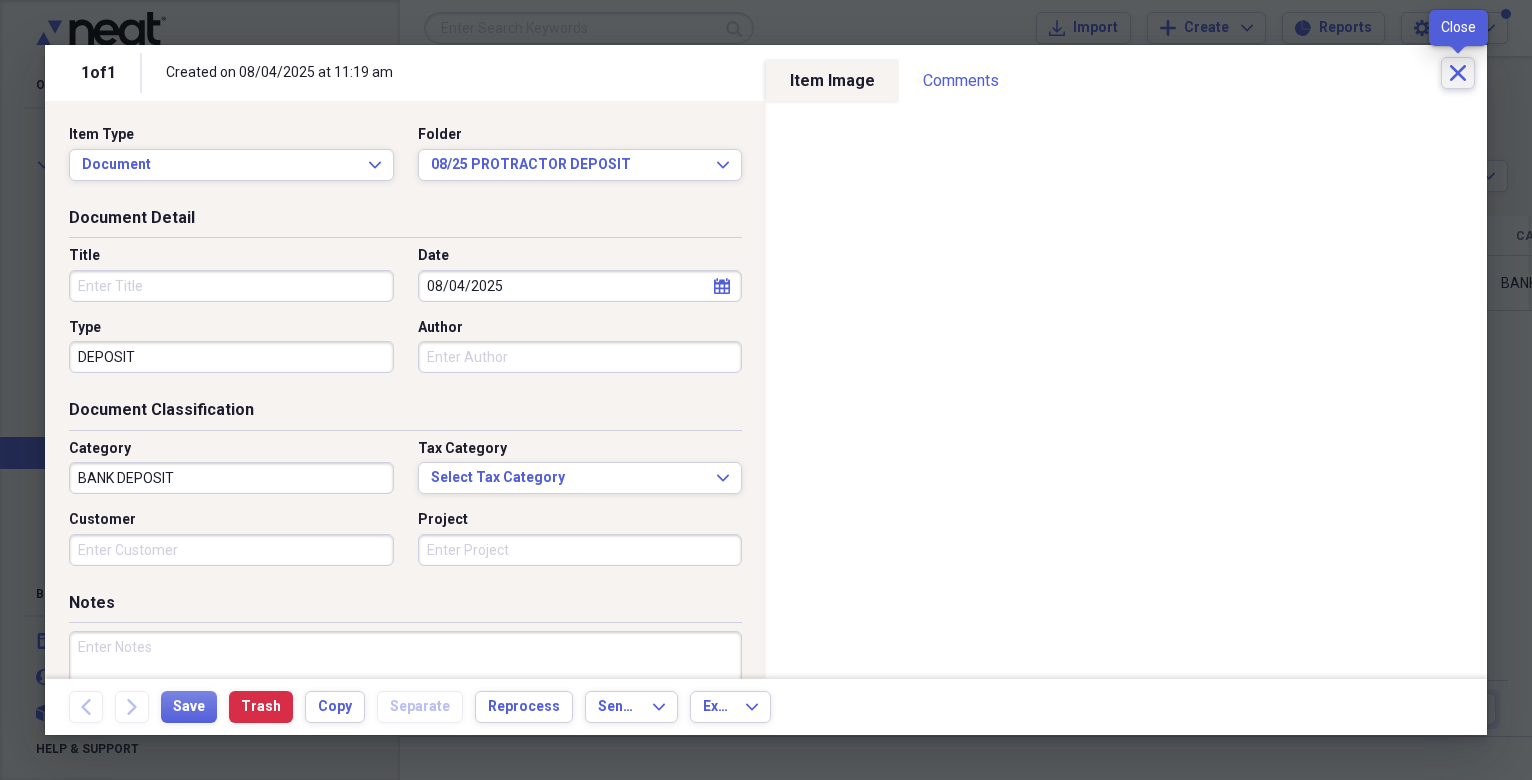 click on "Close" 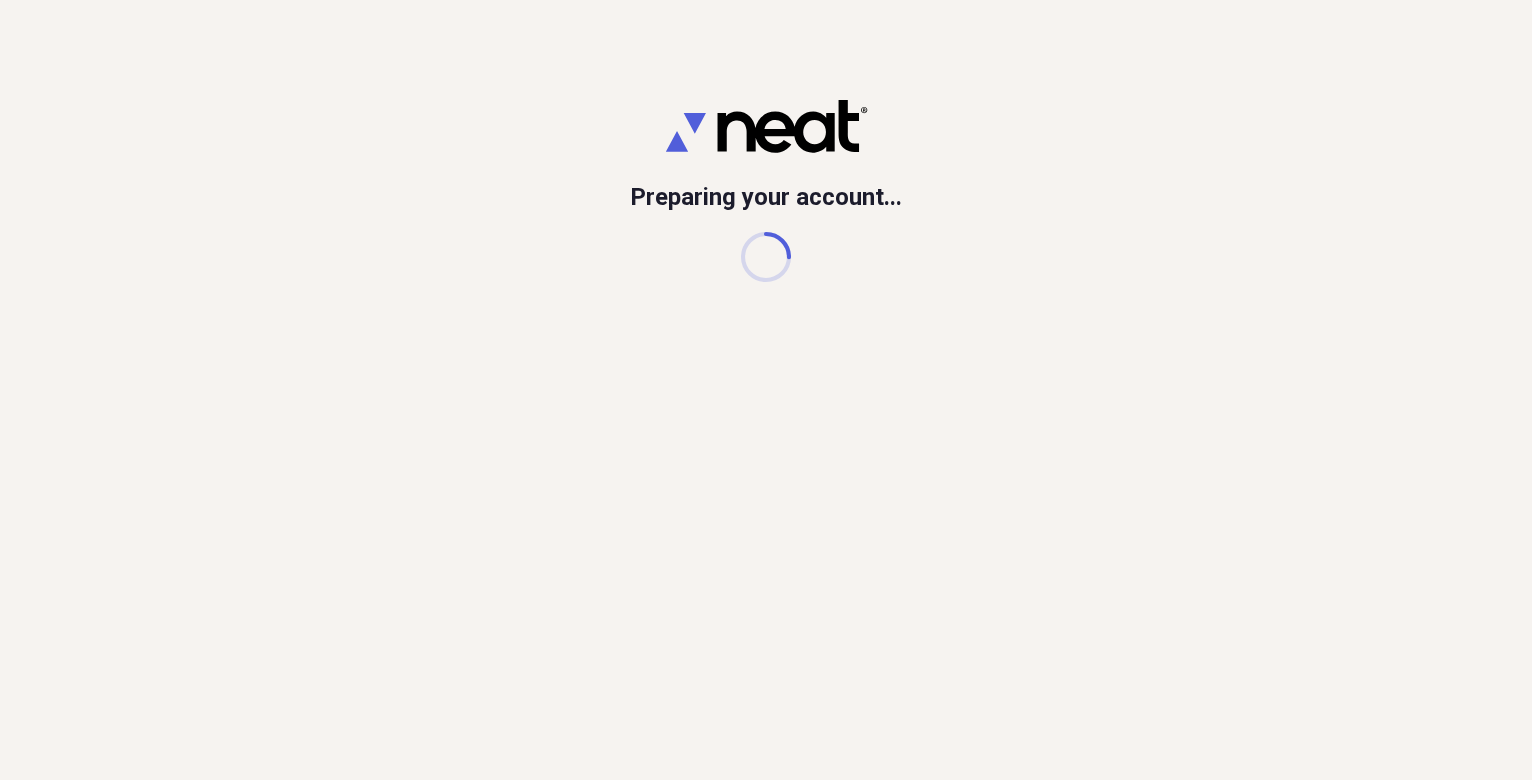 scroll, scrollTop: 0, scrollLeft: 0, axis: both 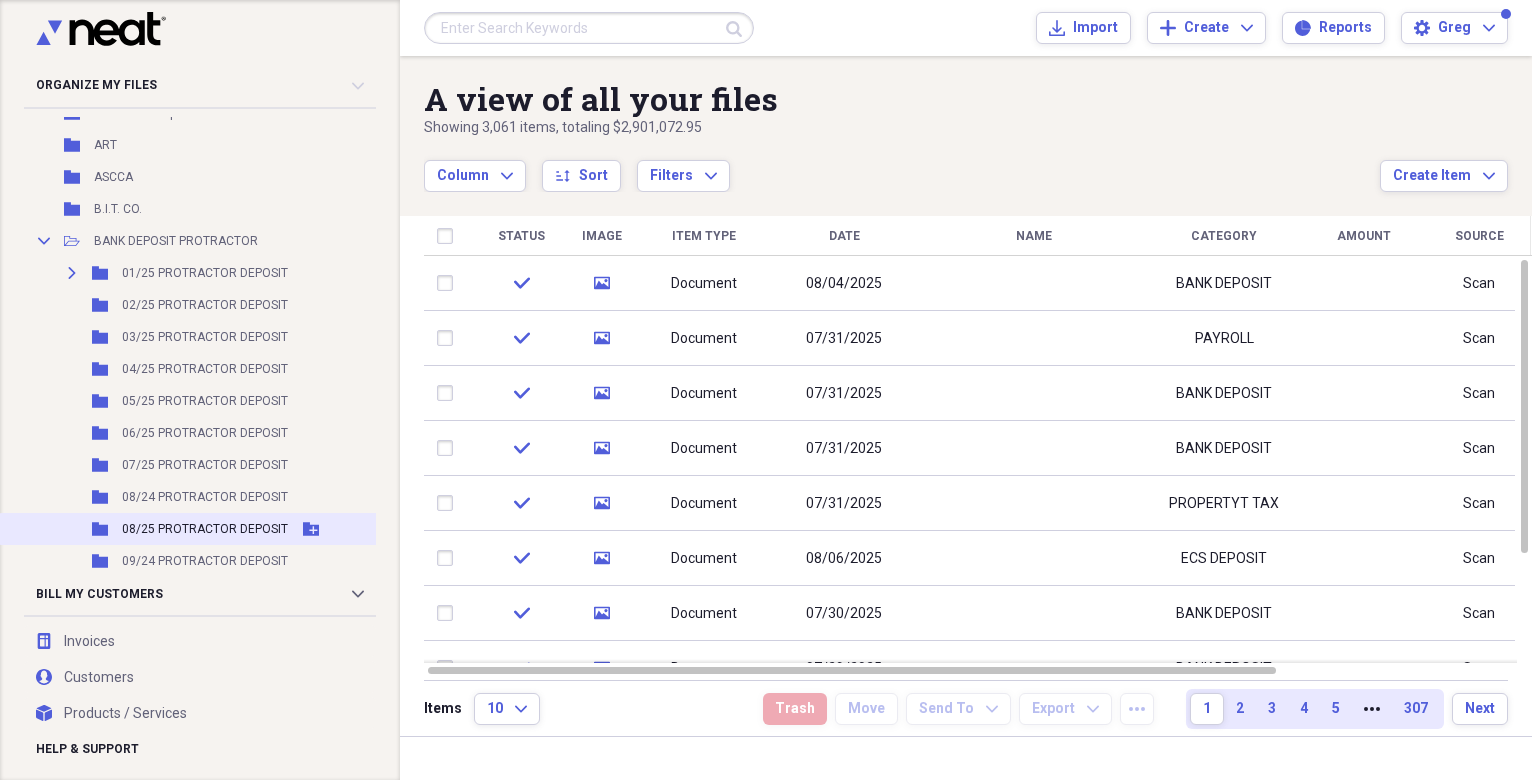 click on "08/25 PROTRACTOR DEPOSIT" at bounding box center [205, 529] 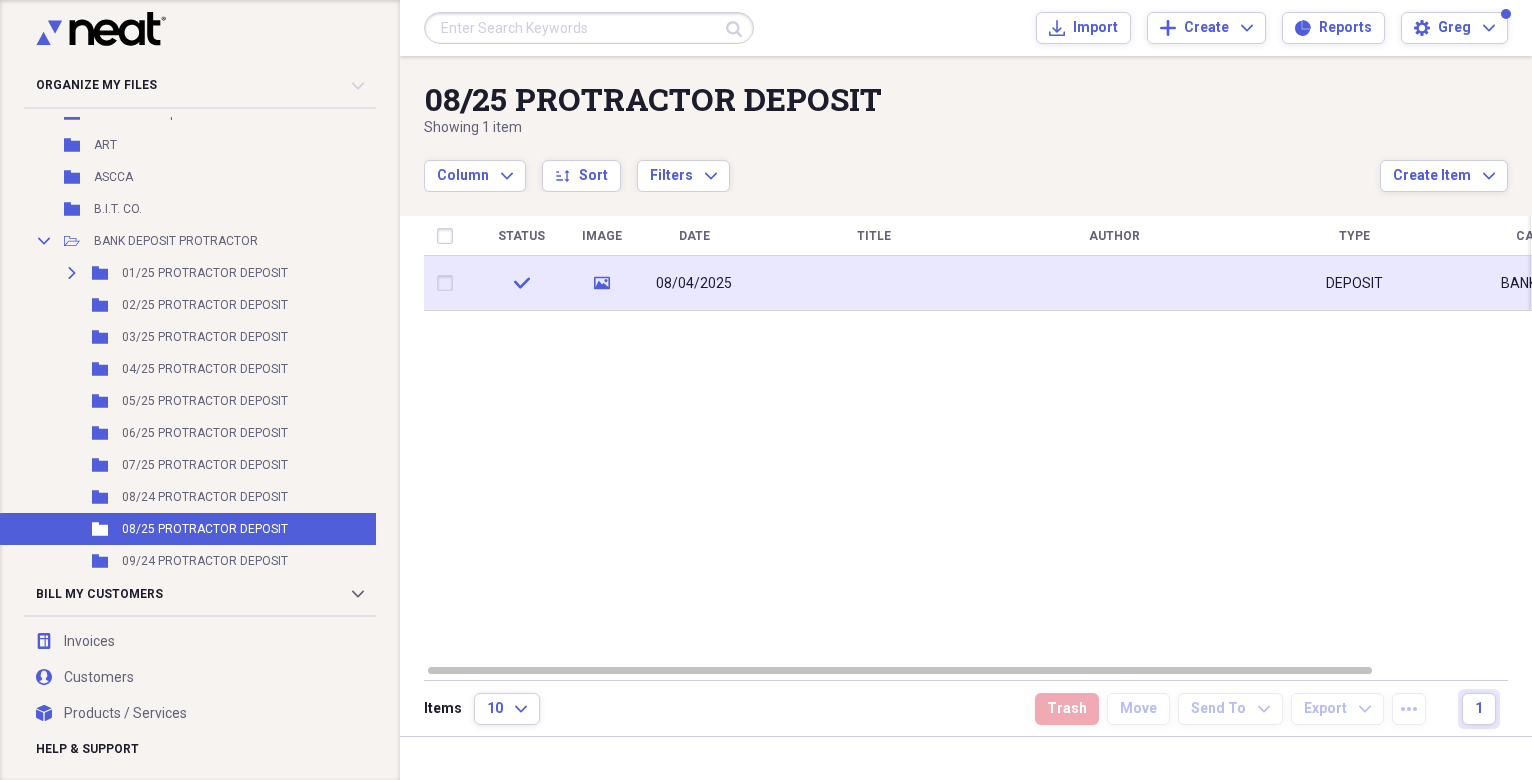 click at bounding box center [874, 283] 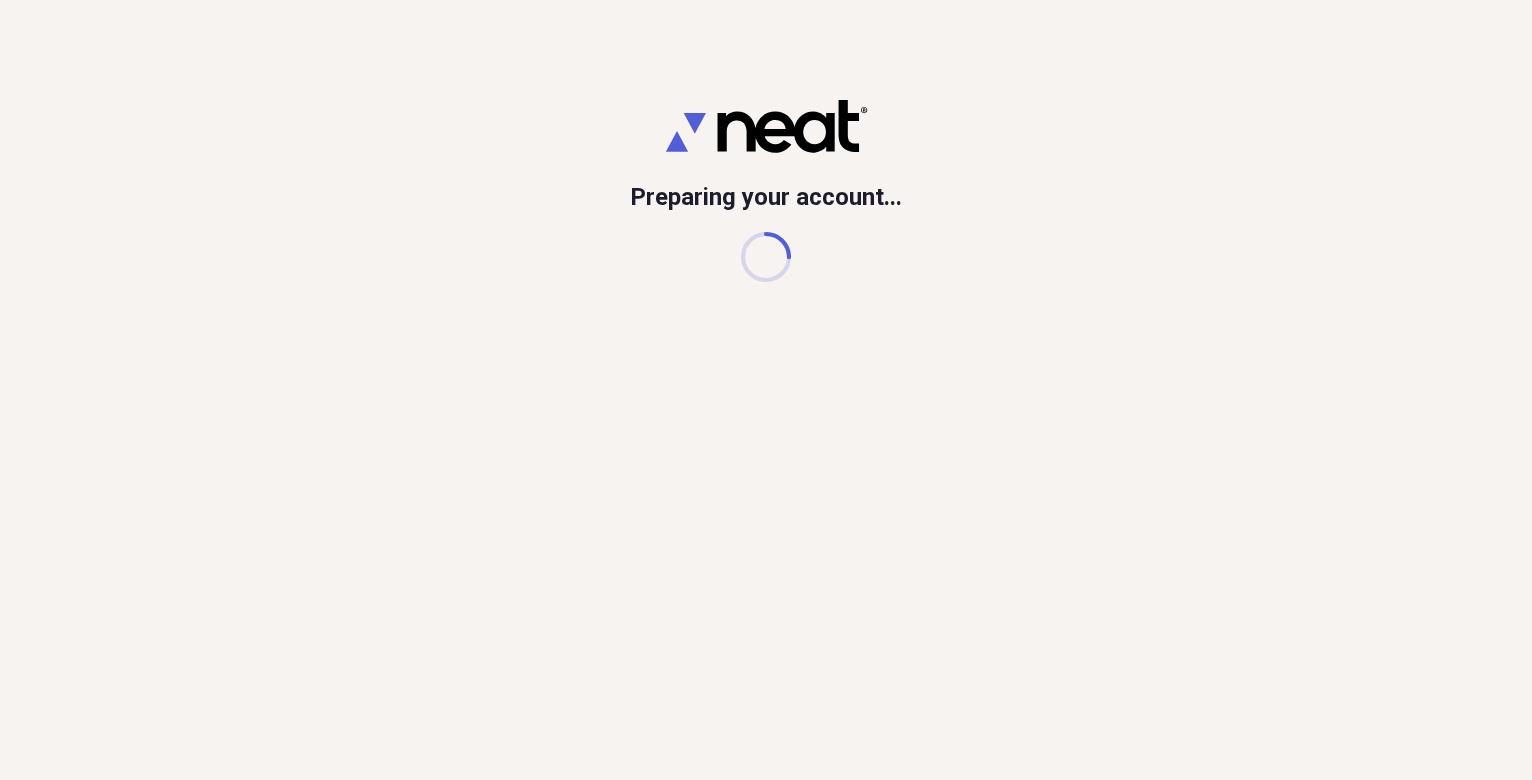 scroll, scrollTop: 0, scrollLeft: 0, axis: both 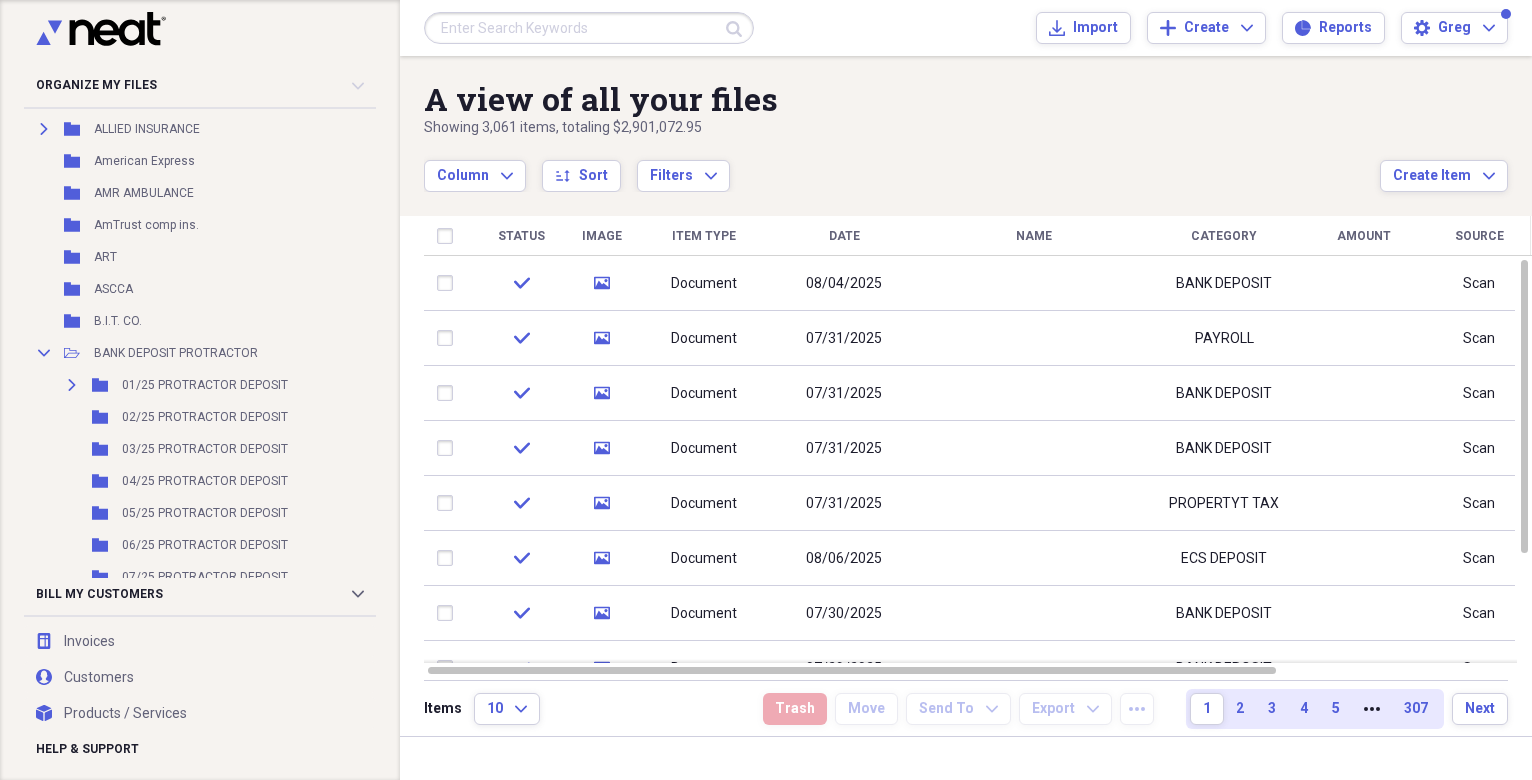 drag, startPoint x: 377, startPoint y: 155, endPoint x: 384, endPoint y: 169, distance: 15.652476 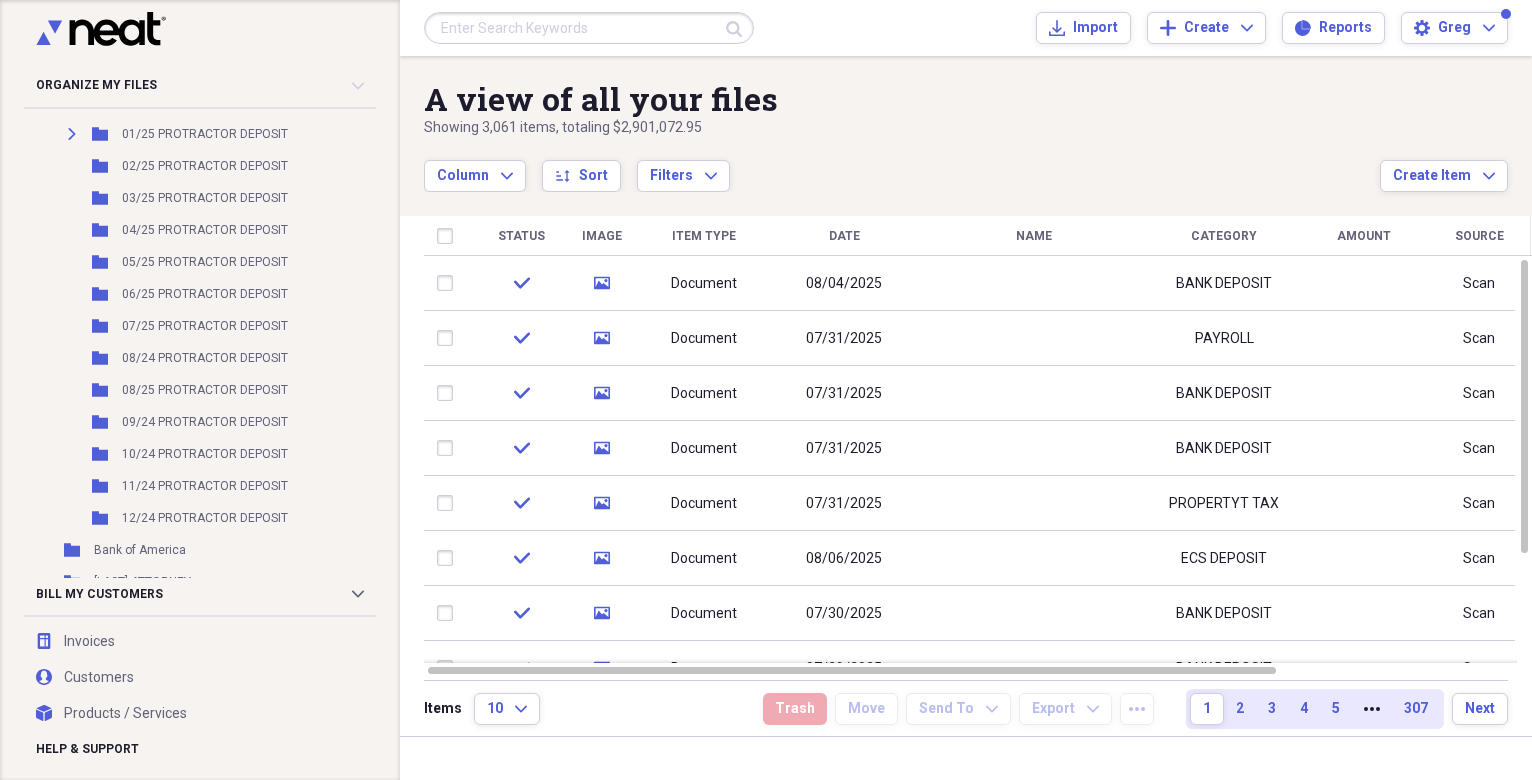 scroll, scrollTop: 572, scrollLeft: 0, axis: vertical 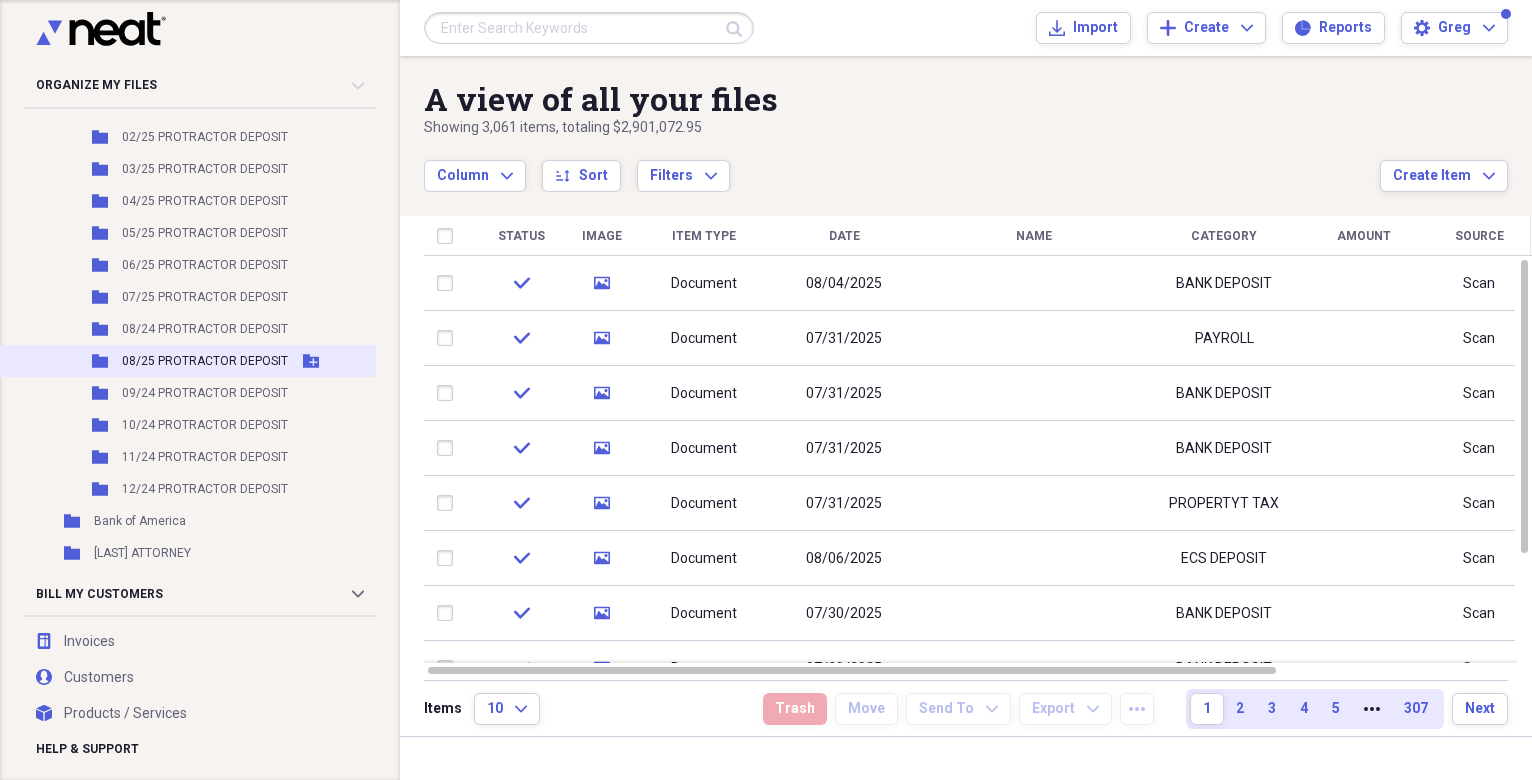 click on "08/25 PROTRACTOR DEPOSIT" at bounding box center (205, 361) 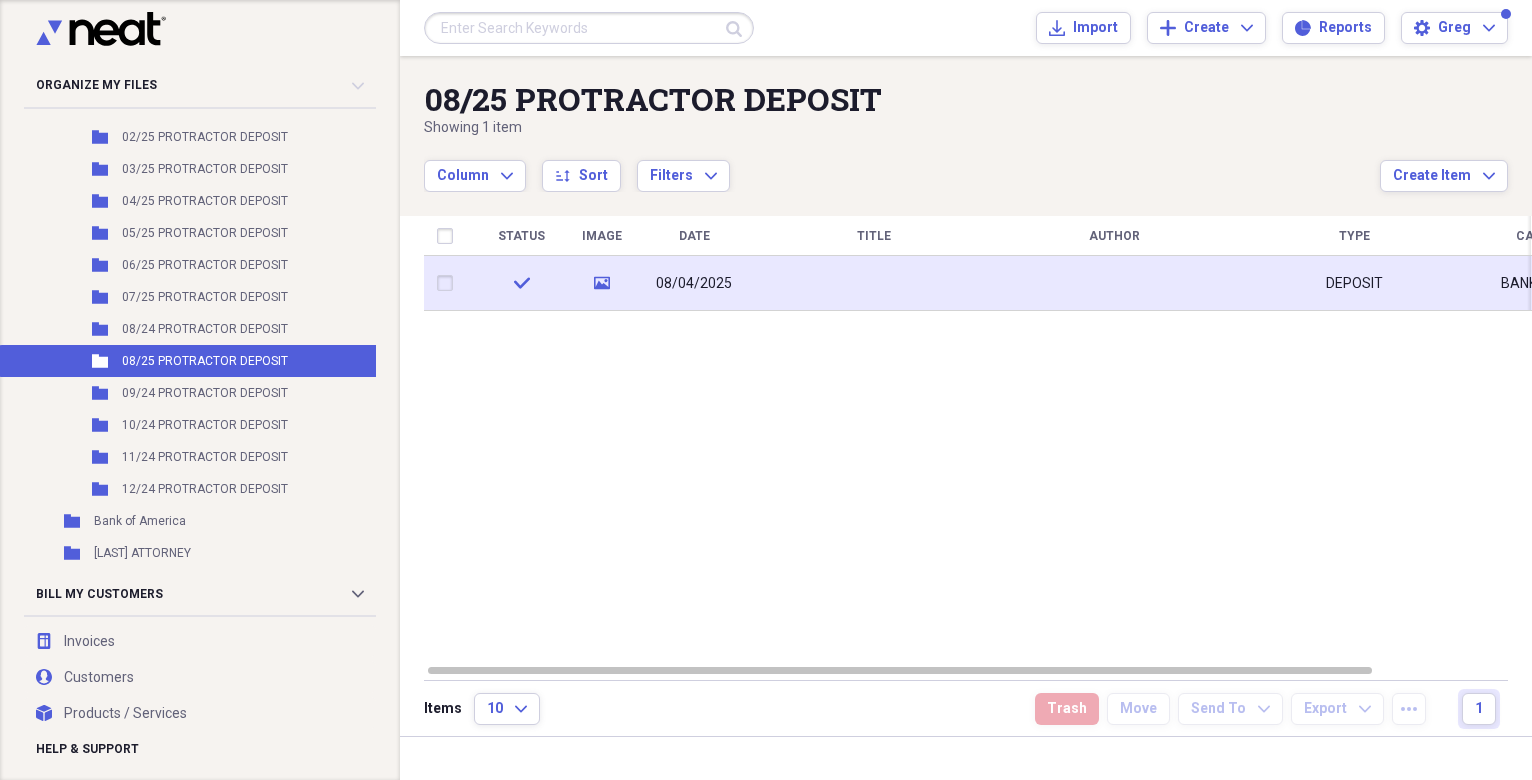 click at bounding box center (874, 283) 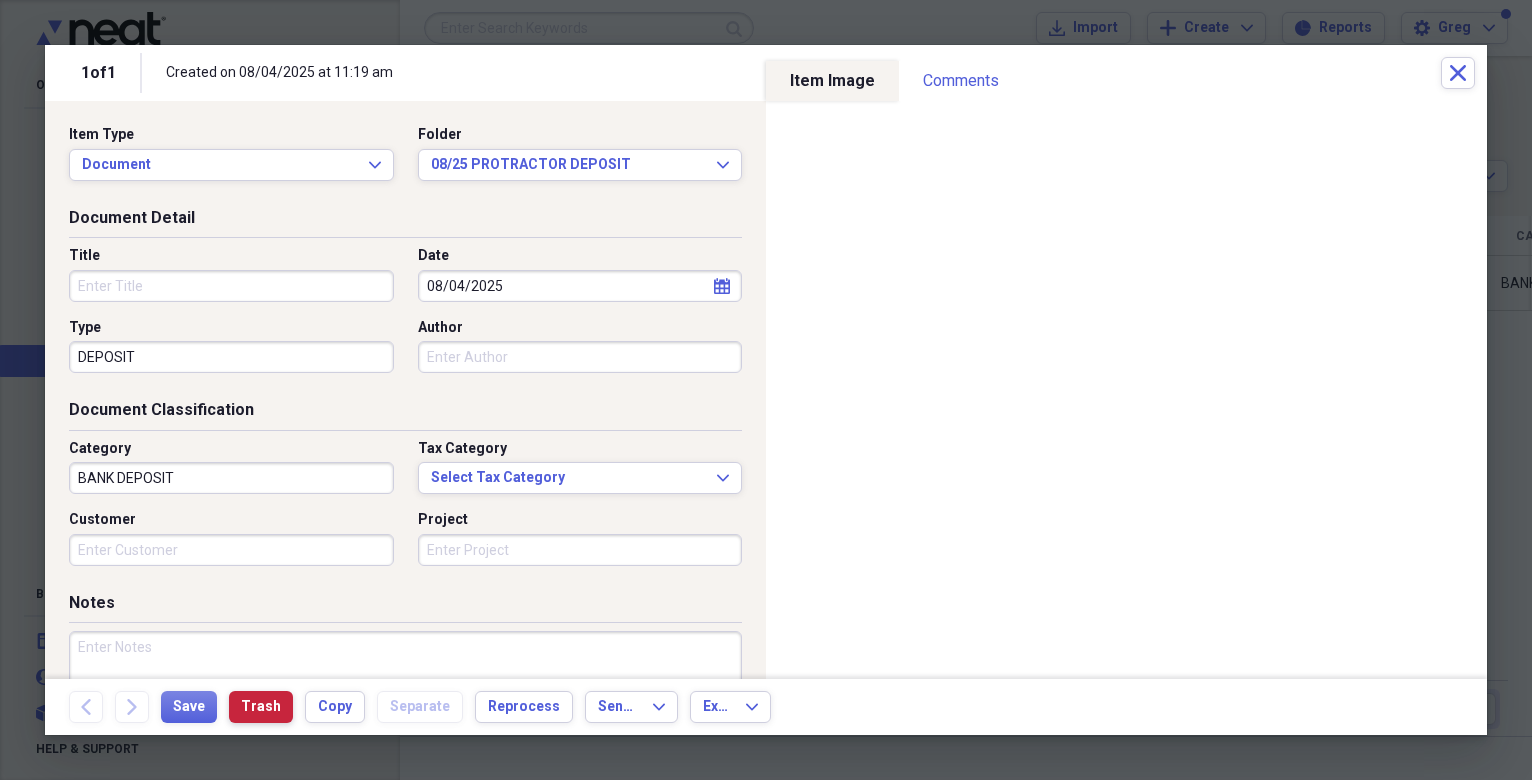 click on "Trash" at bounding box center (261, 707) 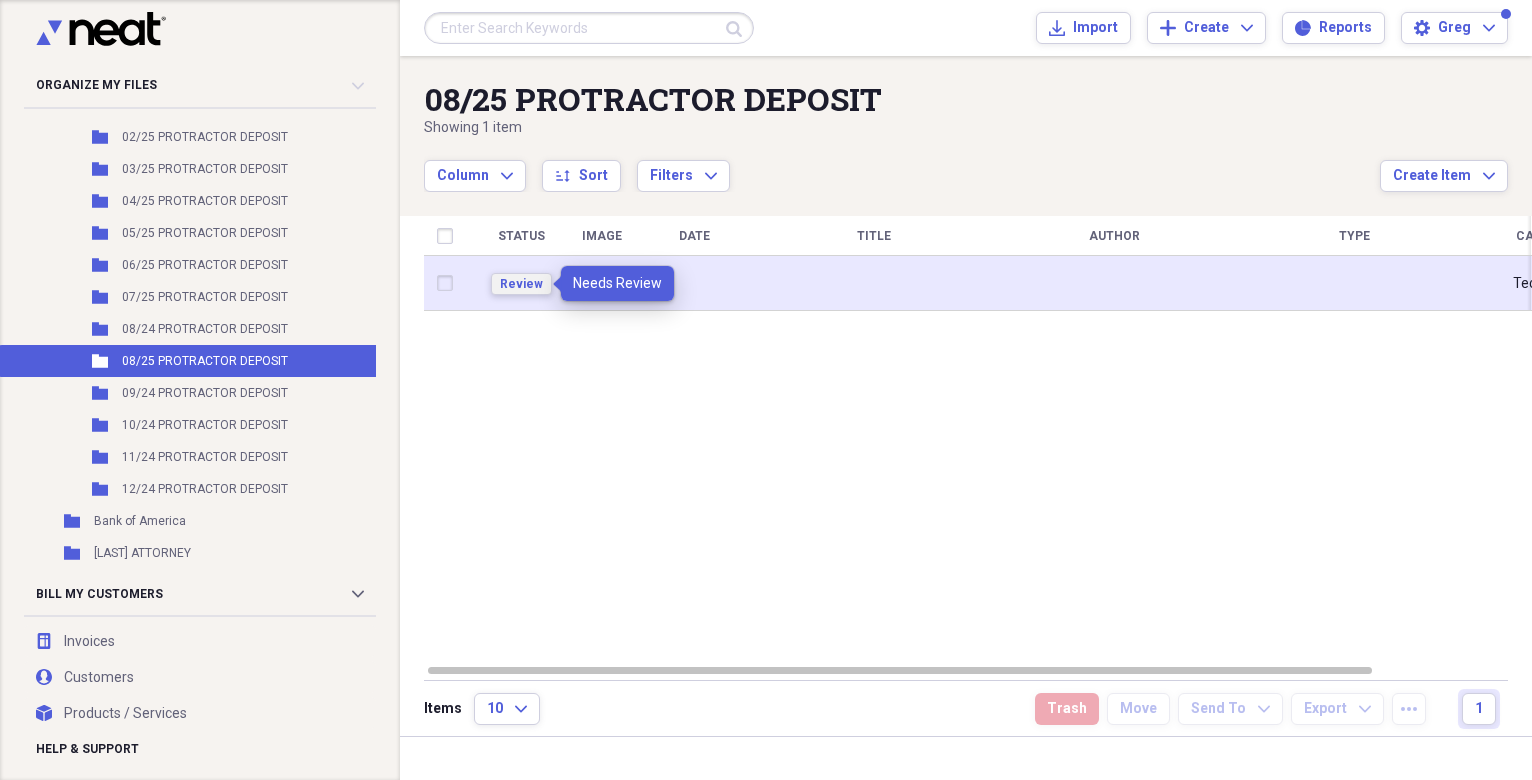 click on "Review" at bounding box center [521, 284] 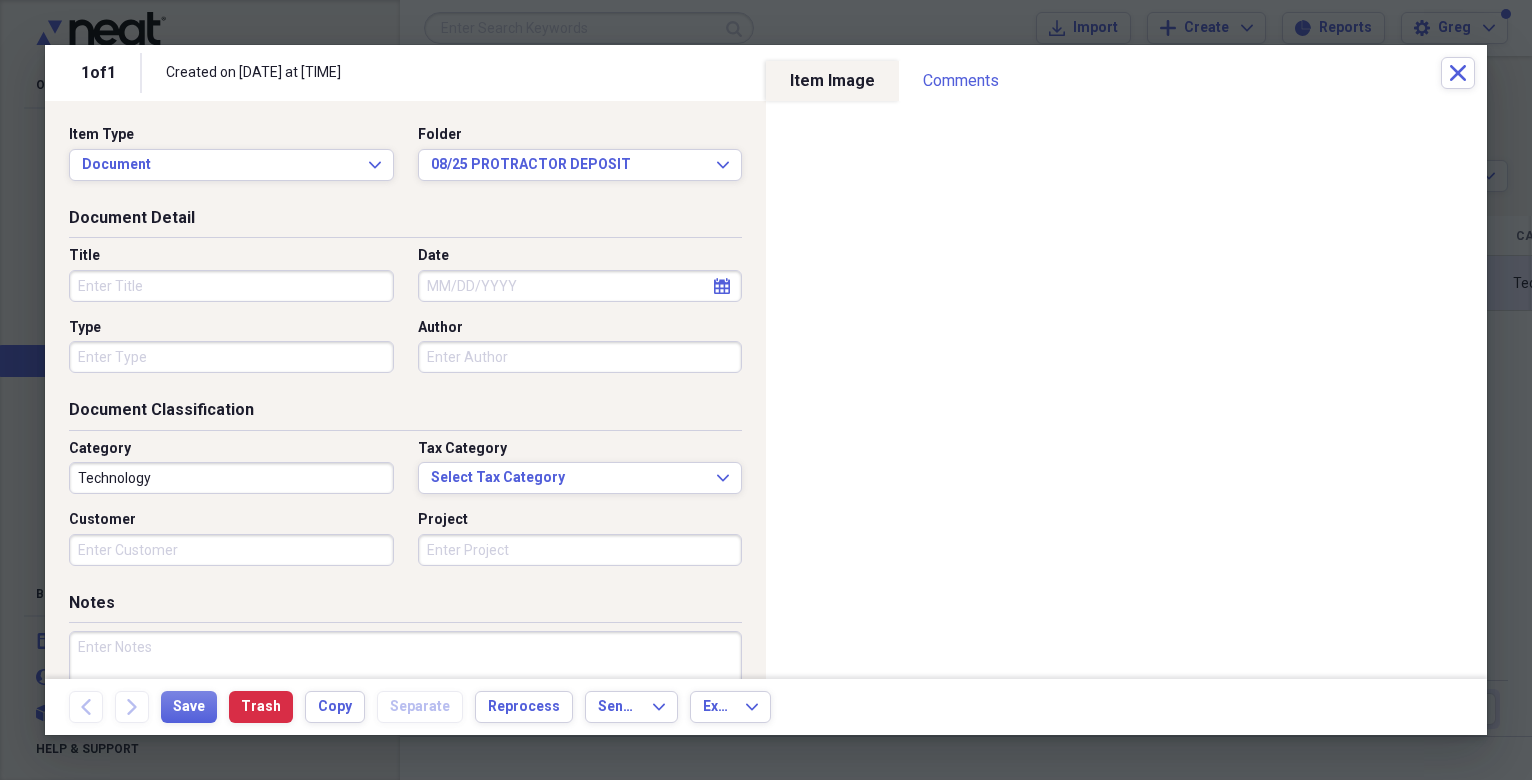 select on "7" 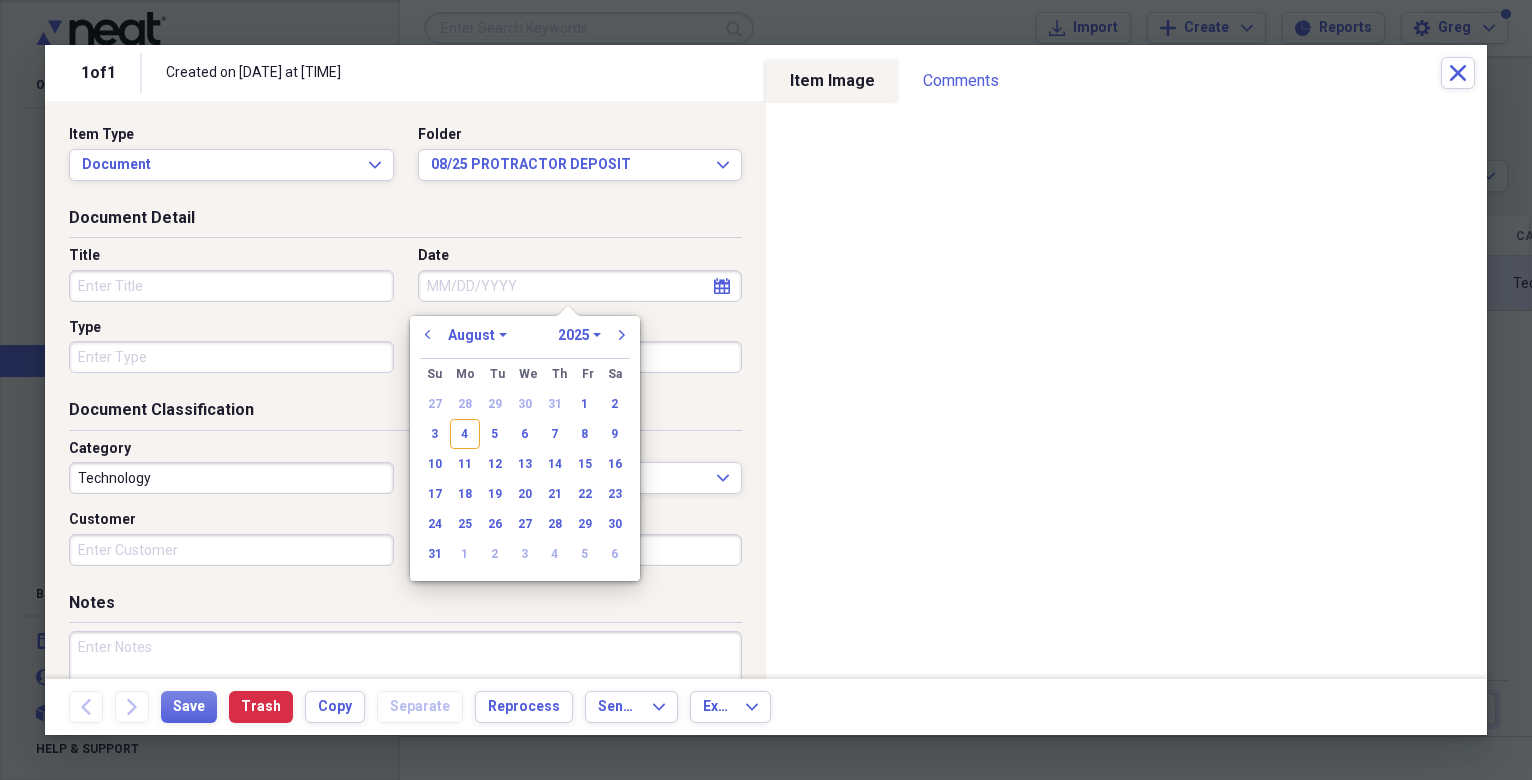 click on "Date" at bounding box center [580, 286] 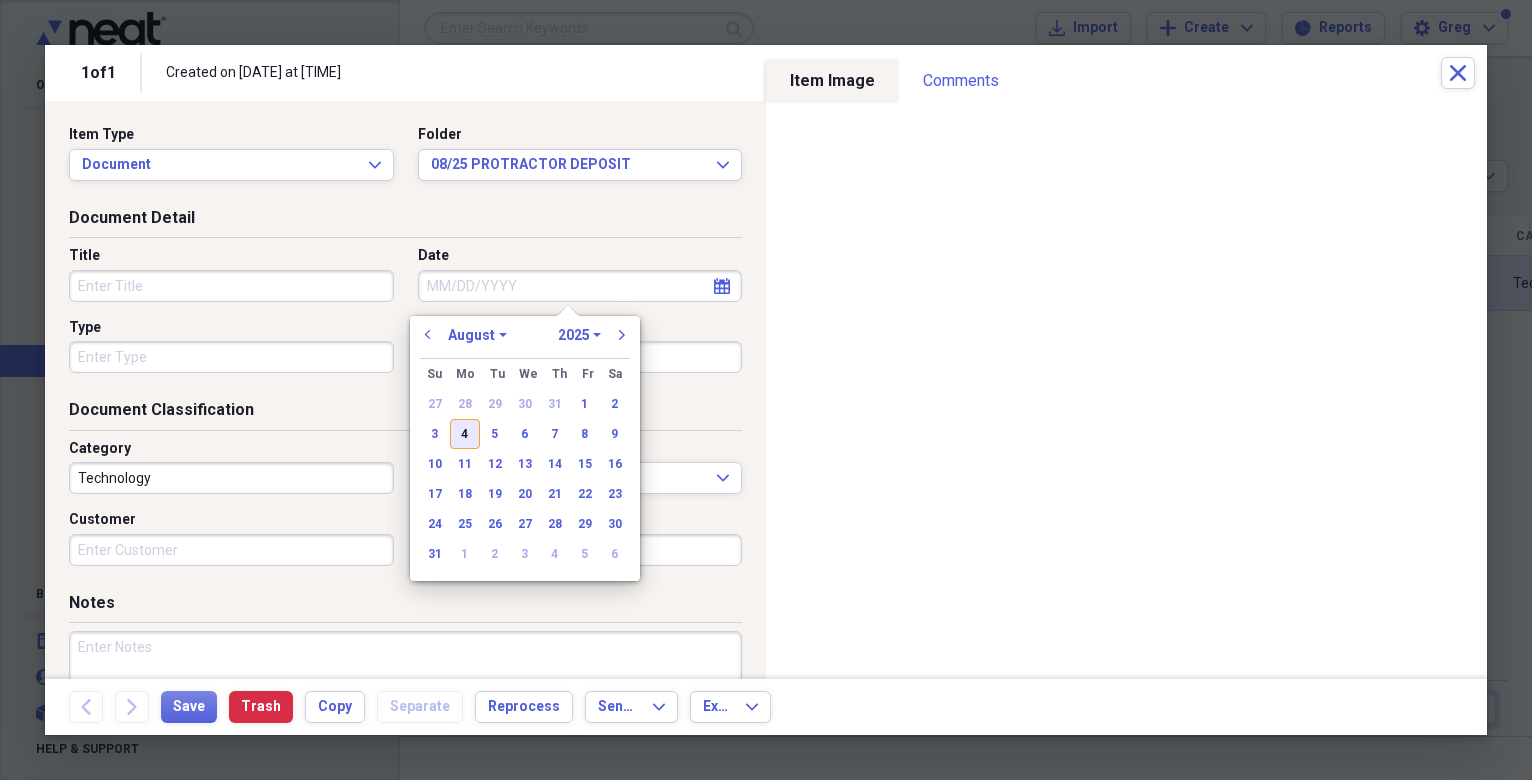 click on "4" at bounding box center [465, 434] 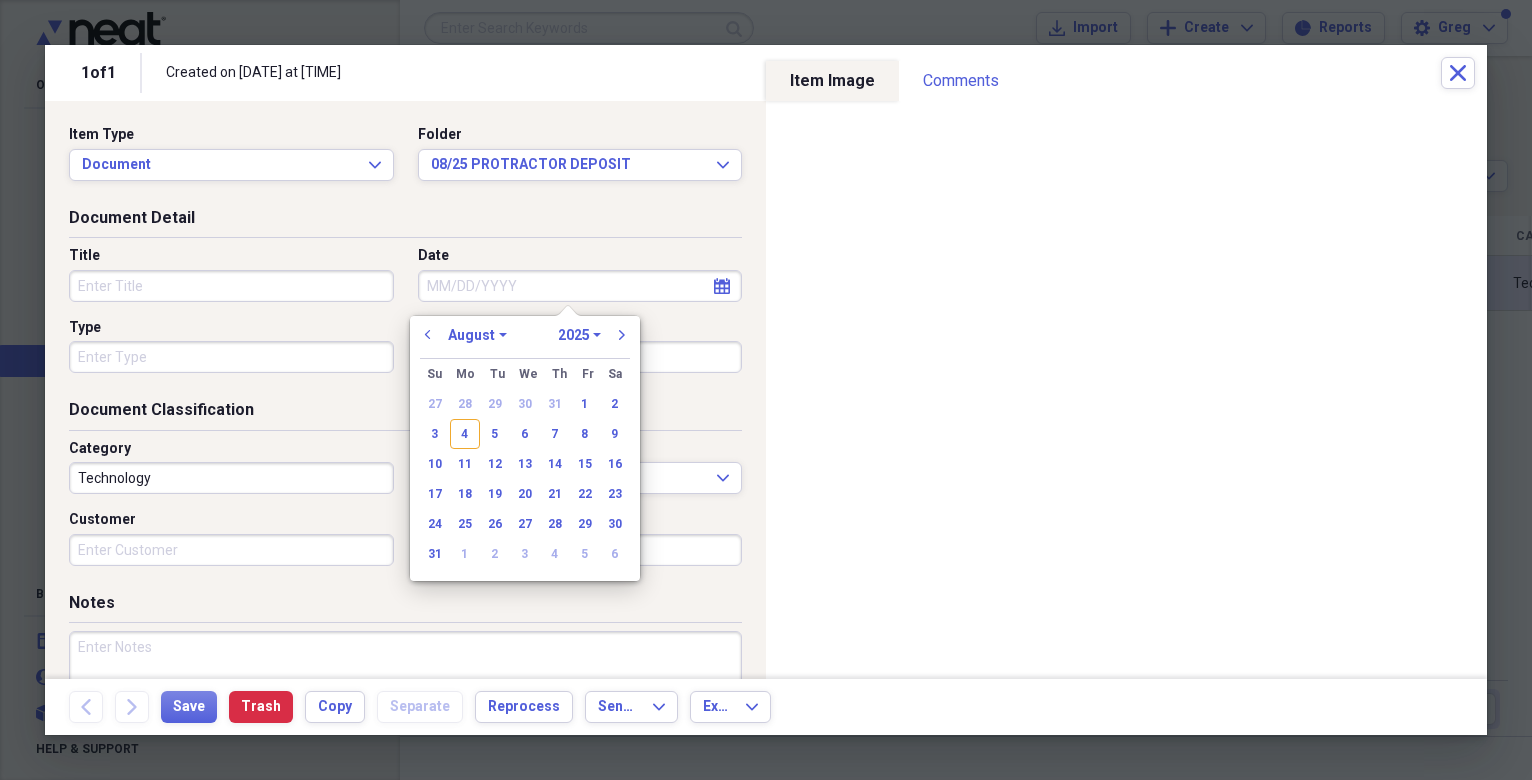 type on "08/04/2025" 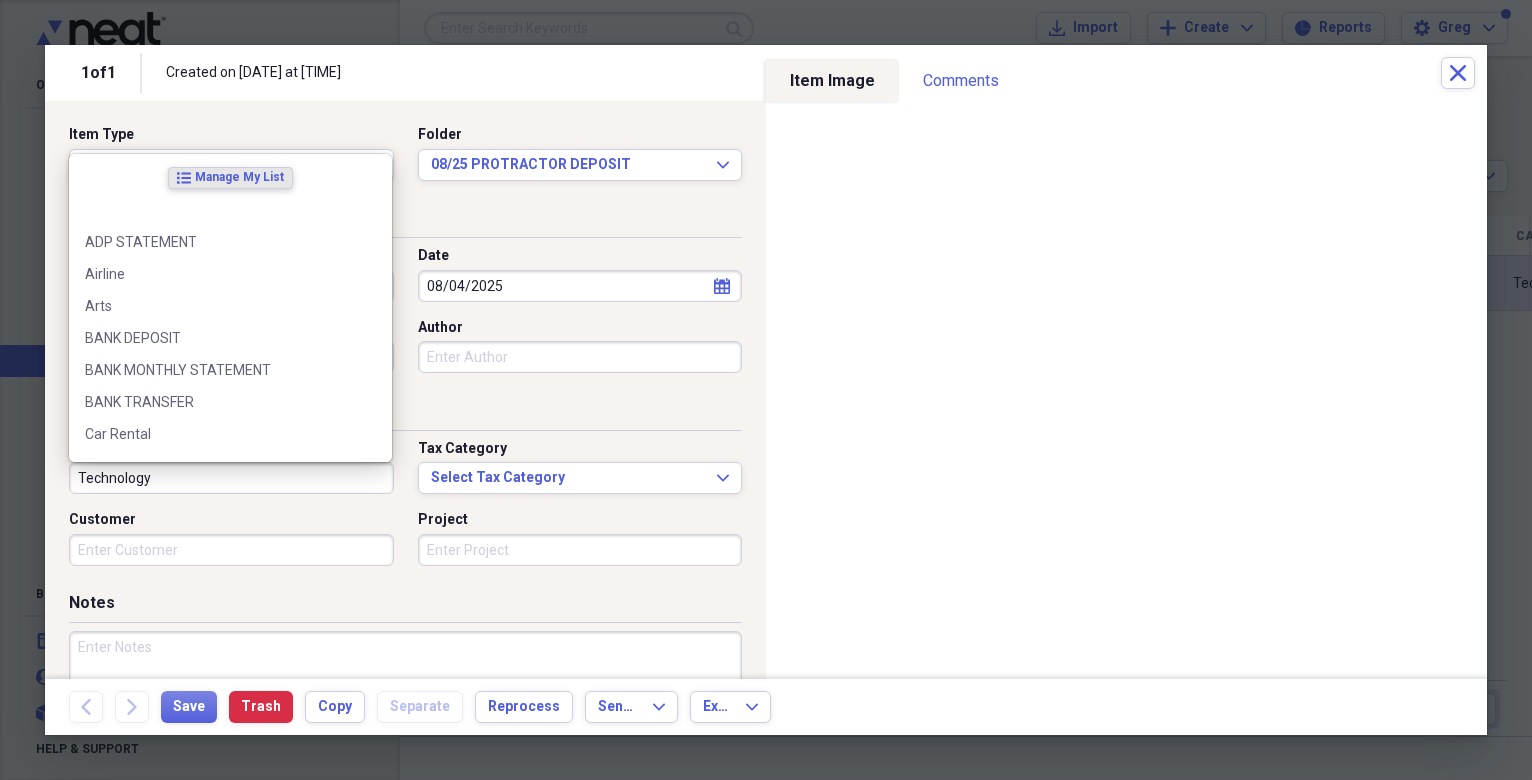 click on "Technology" at bounding box center [231, 478] 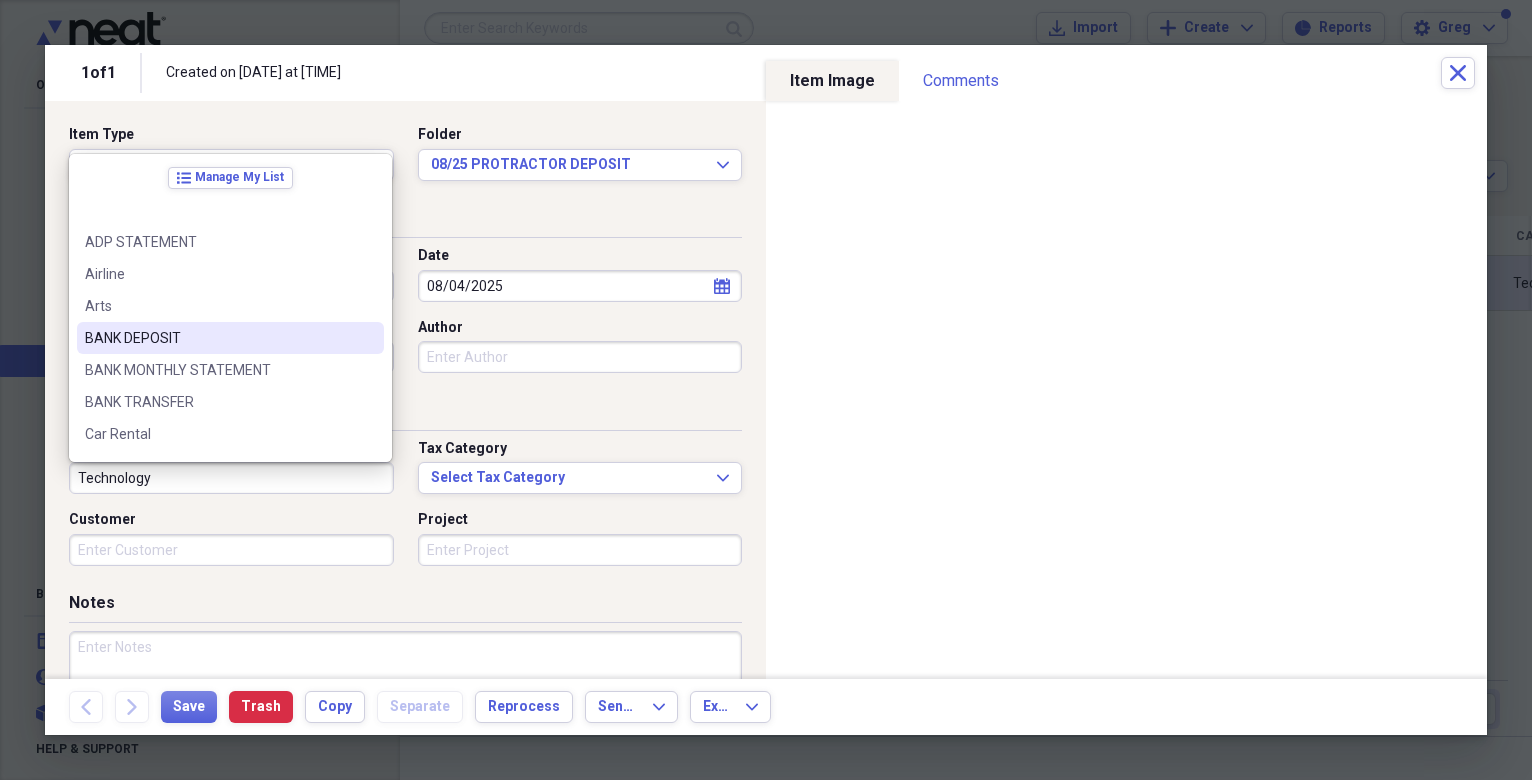 click on "BANK DEPOSIT" at bounding box center (218, 338) 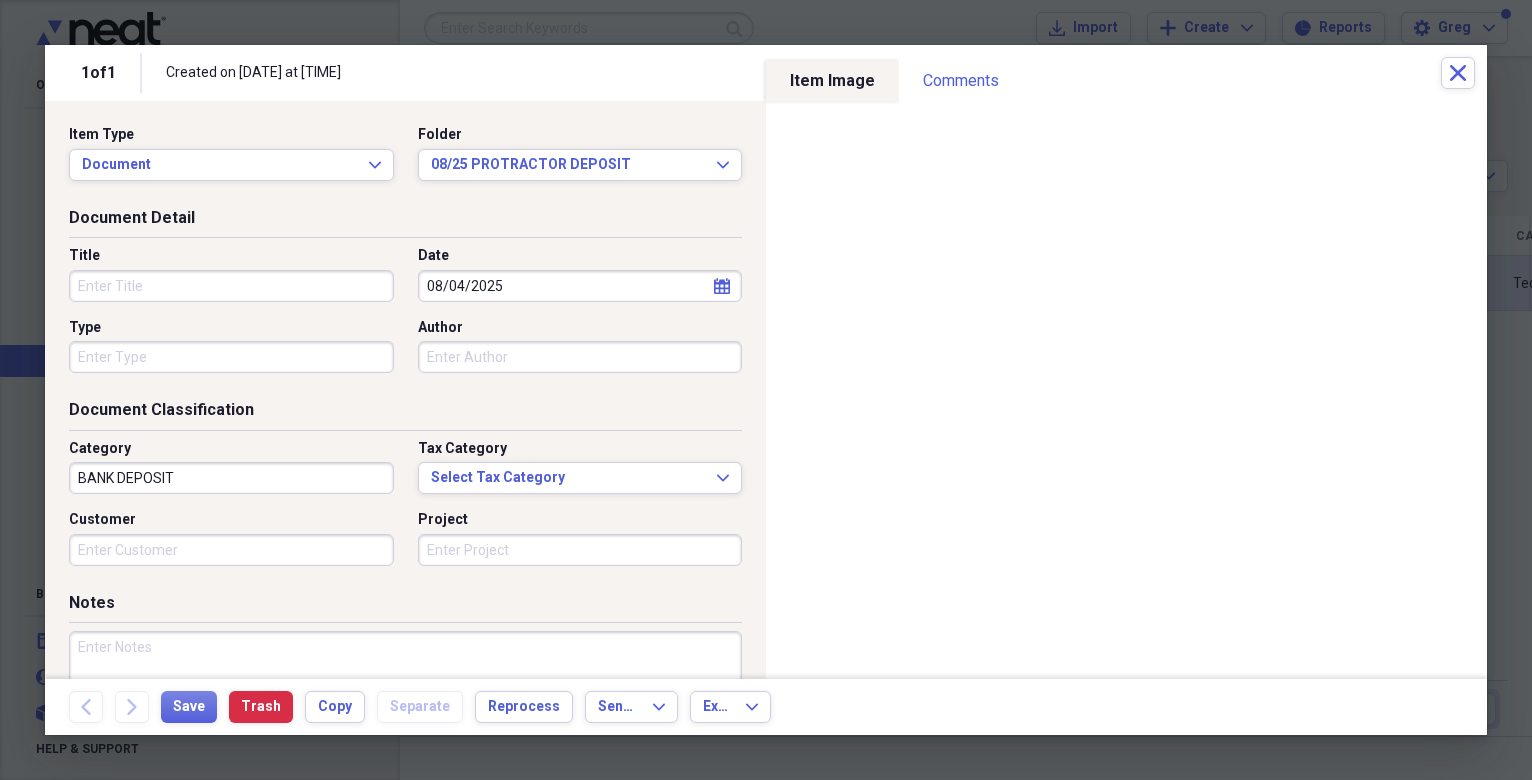 click on "Type" at bounding box center (231, 357) 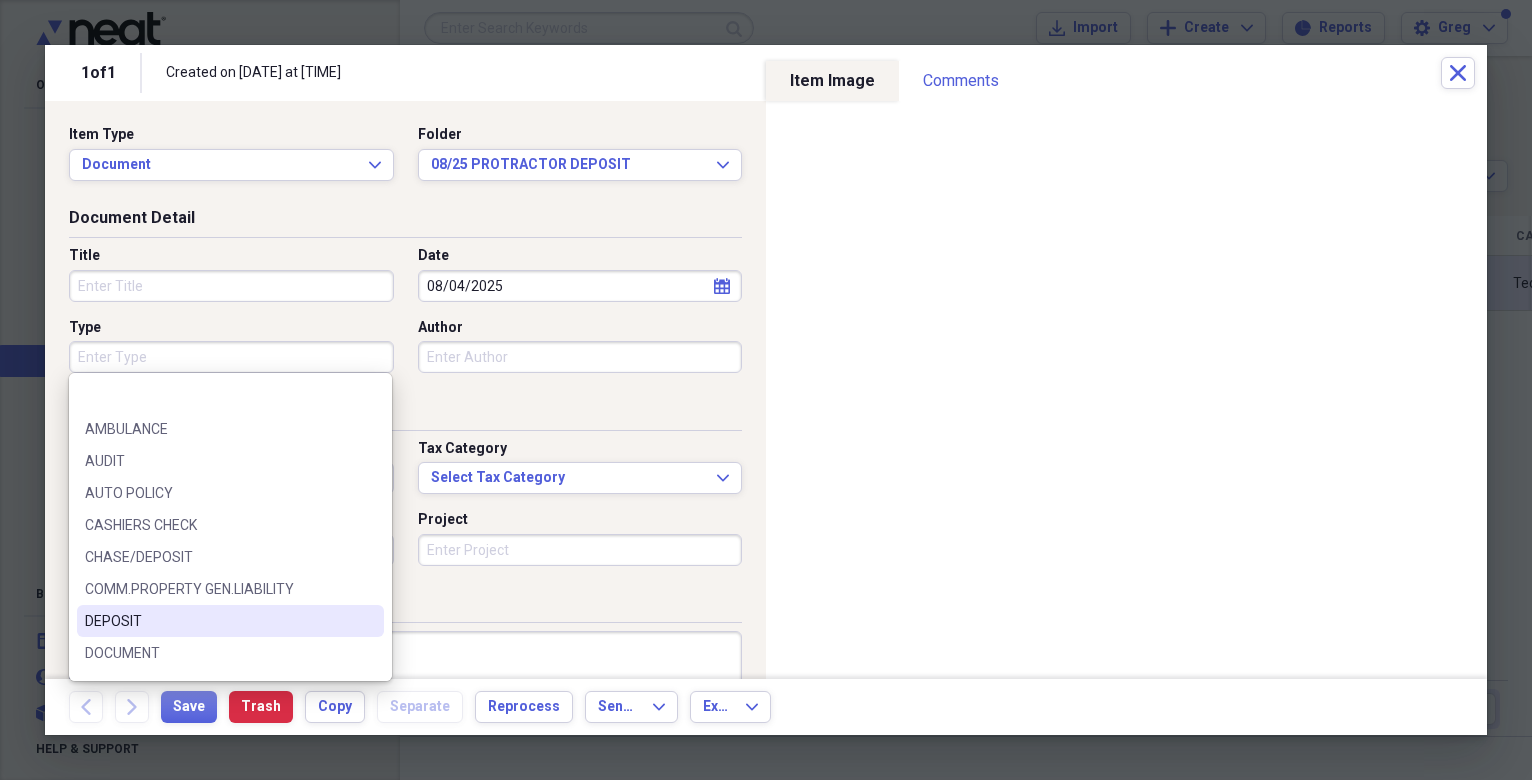 click on "DEPOSIT" at bounding box center [218, 621] 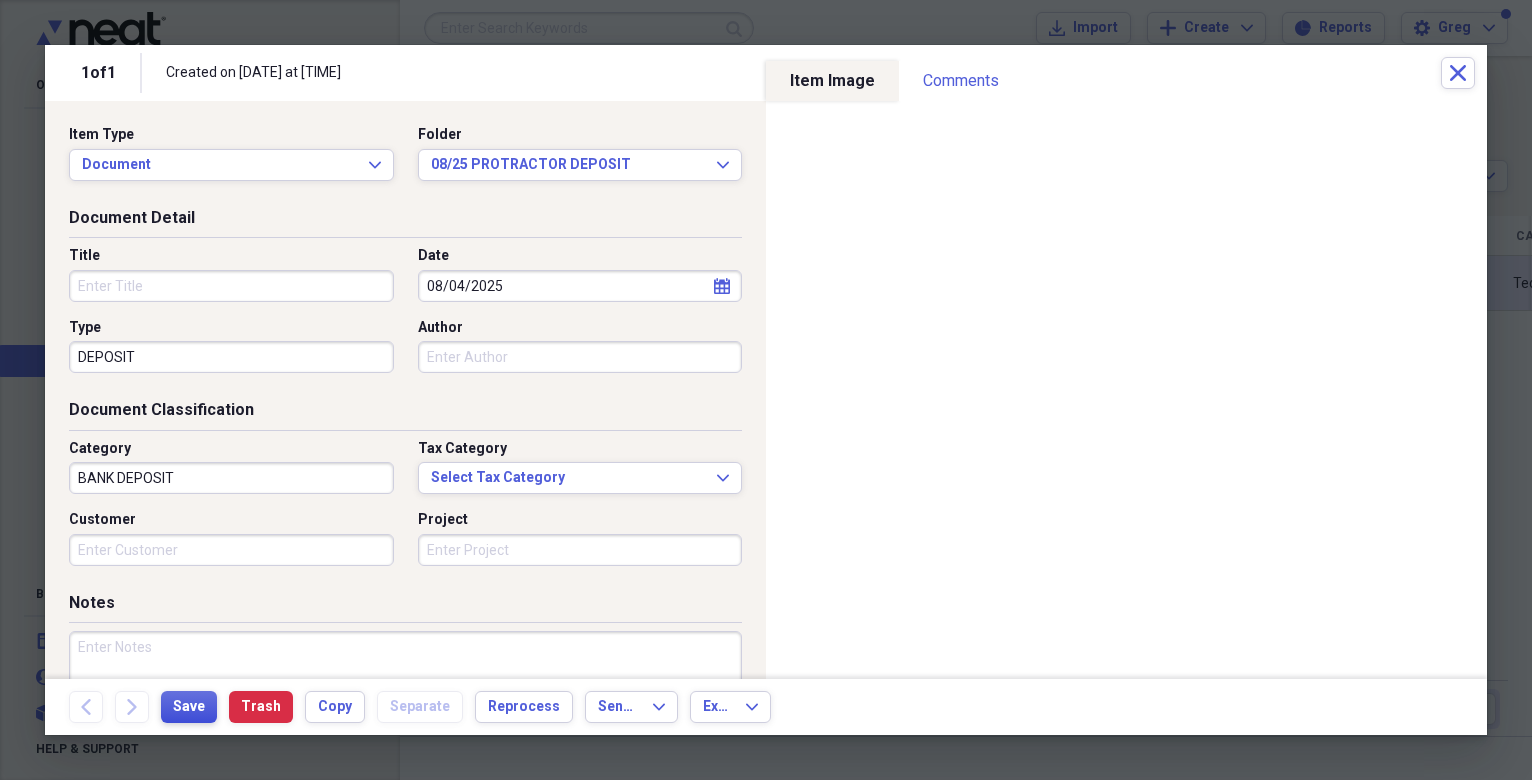click on "Save" at bounding box center [189, 707] 